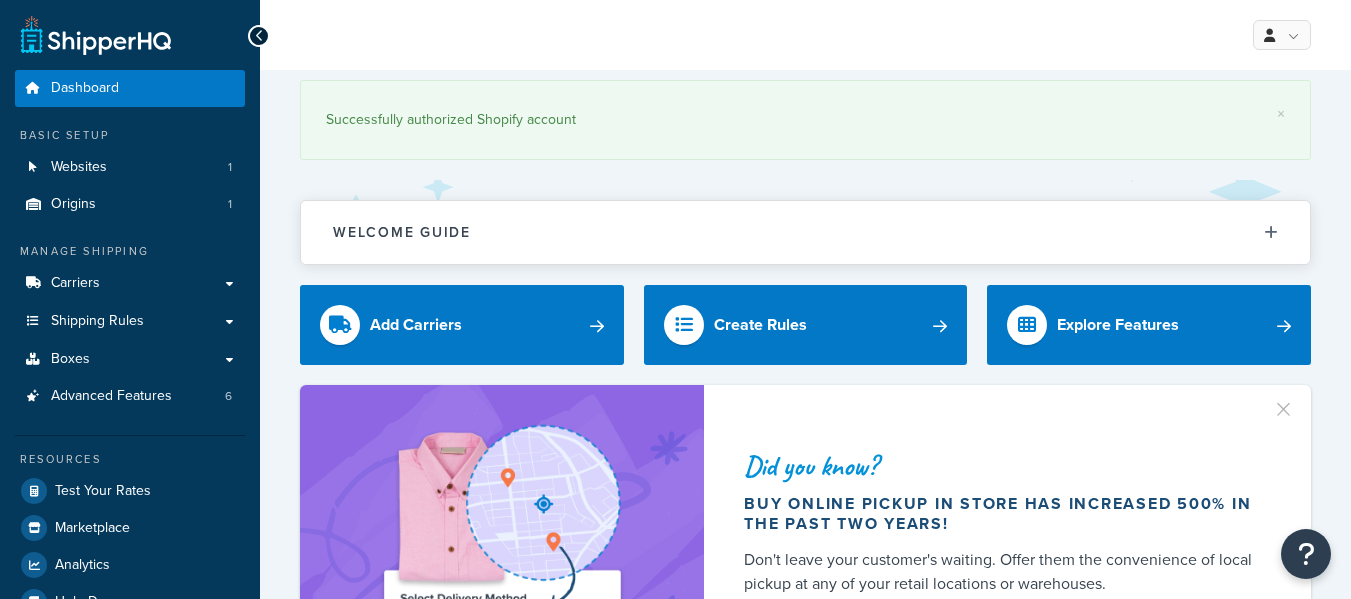 scroll, scrollTop: 0, scrollLeft: 0, axis: both 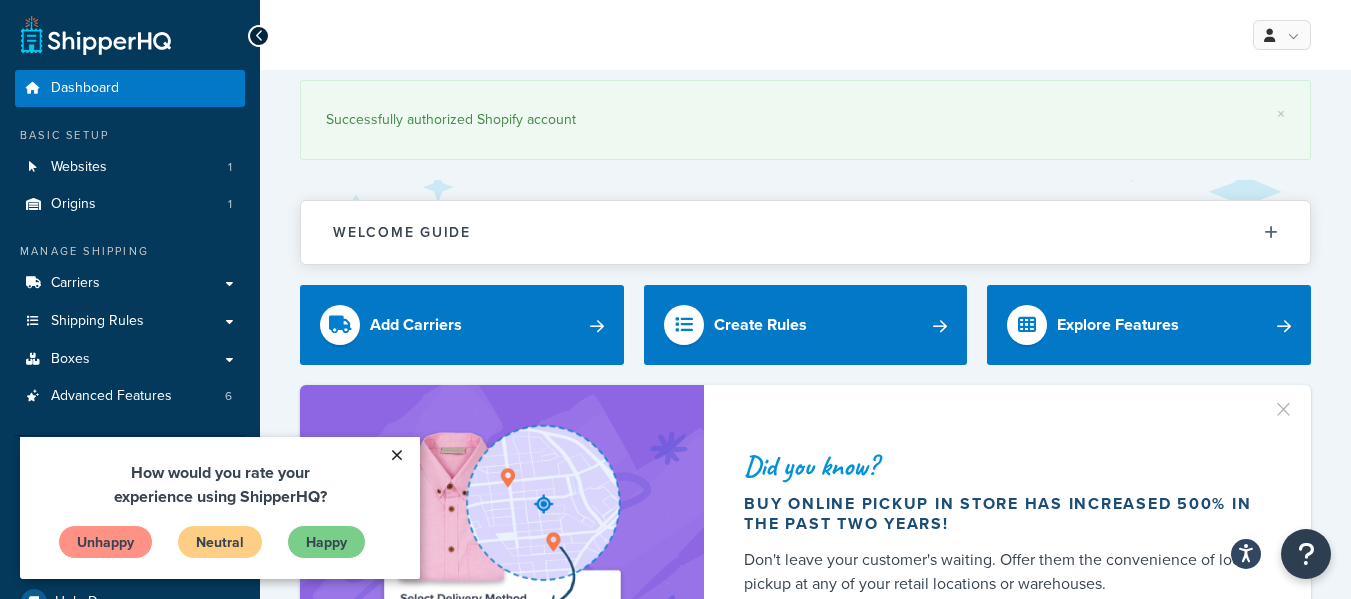click on "×" at bounding box center [396, 455] 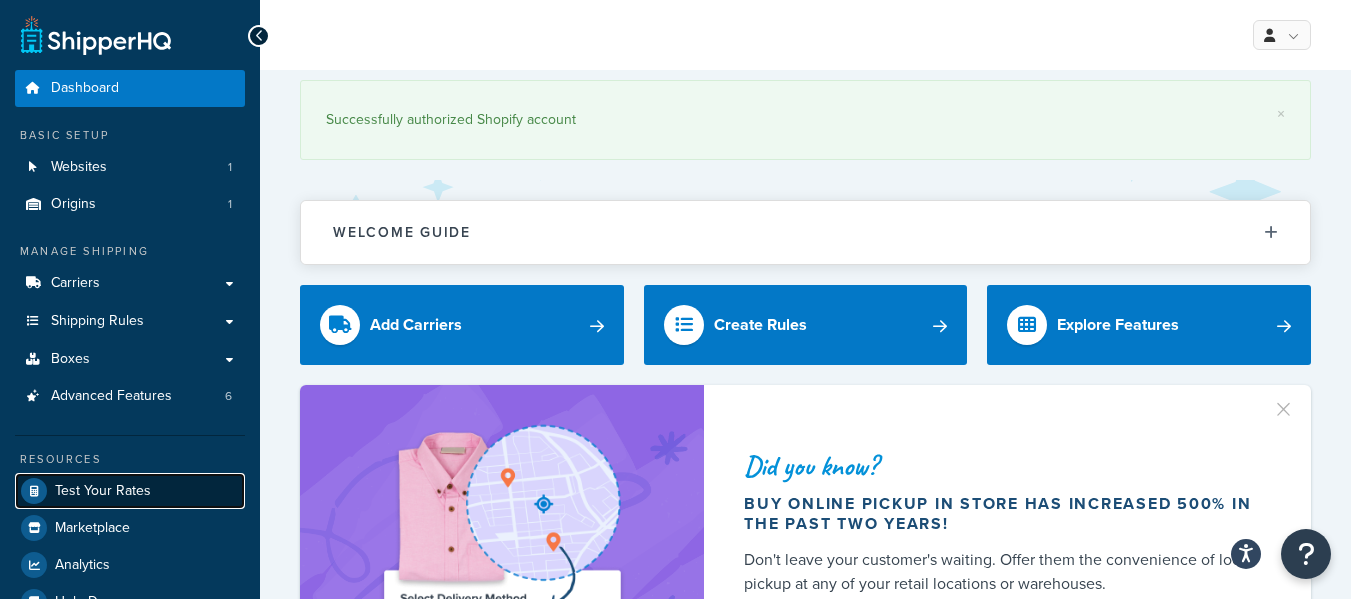 click on "Test Your Rates" at bounding box center (130, 491) 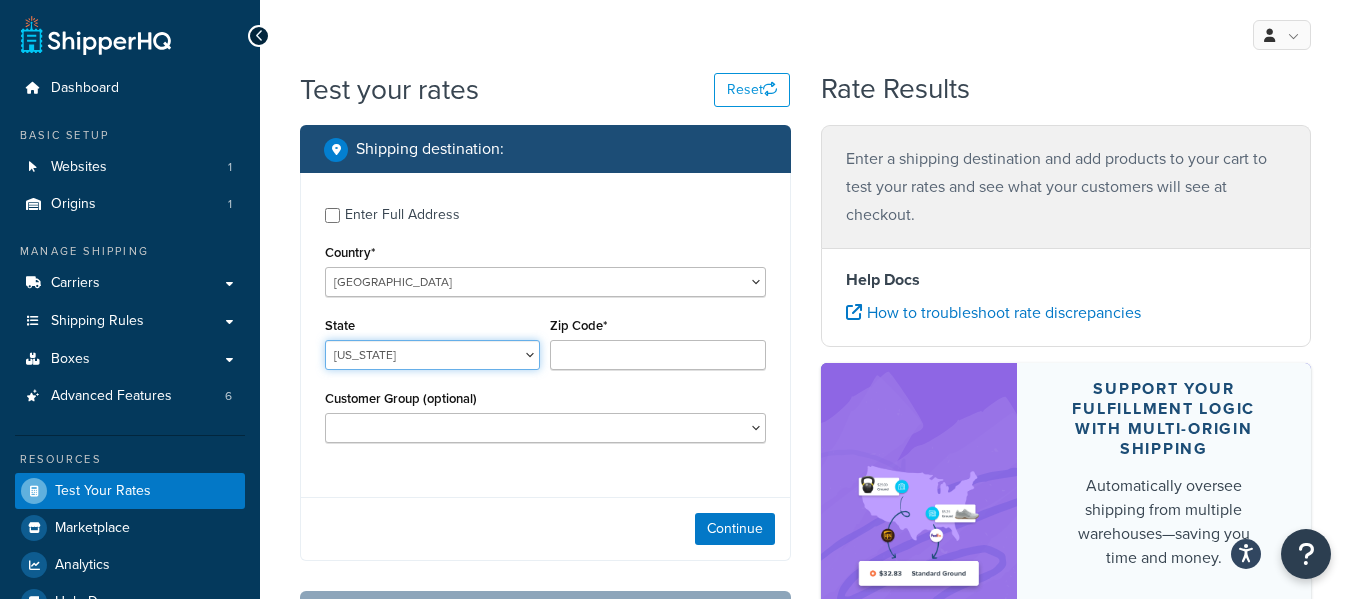 click on "[US_STATE]  [US_STATE]  [US_STATE]  [US_STATE]  [US_STATE]  Armed Forces Americas  Armed Forces [GEOGRAPHIC_DATA], [GEOGRAPHIC_DATA], [GEOGRAPHIC_DATA], [GEOGRAPHIC_DATA]  Armed Forces Pacific  [US_STATE]  [US_STATE]  [US_STATE]  [US_STATE]  [US_STATE]  [US_STATE]  [US_STATE]  [US_STATE]  [US_STATE]  [US_STATE]  [US_STATE]  [US_STATE]  [US_STATE]  [US_STATE]  [US_STATE]  [US_STATE]  [US_STATE]  [US_STATE]  [PERSON_NAME][US_STATE]  [US_STATE]  [US_STATE]  [US_STATE]  [US_STATE]  [US_STATE]  [US_STATE]  [US_STATE]  [US_STATE]  [US_STATE]  [US_STATE]  [US_STATE]  [US_STATE]  [US_STATE]  [US_STATE]  [US_STATE]  [US_STATE]  [US_STATE]  [US_STATE]  [US_STATE]  [US_STATE]  [US_STATE]  [US_STATE]  [US_STATE]  [US_STATE]  [US_STATE]  [US_STATE]  [US_STATE]  [GEOGRAPHIC_DATA] [GEOGRAPHIC_DATA]  [US_STATE]  [US_STATE]  [GEOGRAPHIC_DATA]  [US_STATE][PERSON_NAME][US_STATE]  [US_STATE][PERSON_NAME]  [US_STATE]  [US_STATE]" at bounding box center [432, 355] 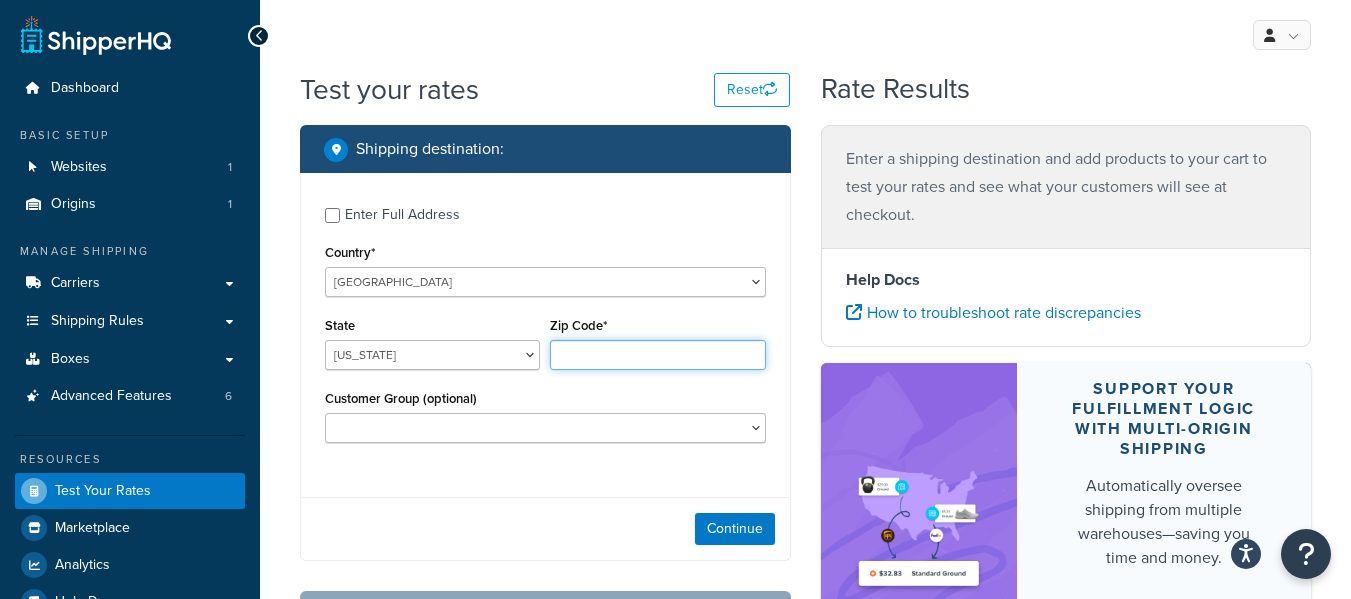 click on "Zip Code*" at bounding box center (657, 355) 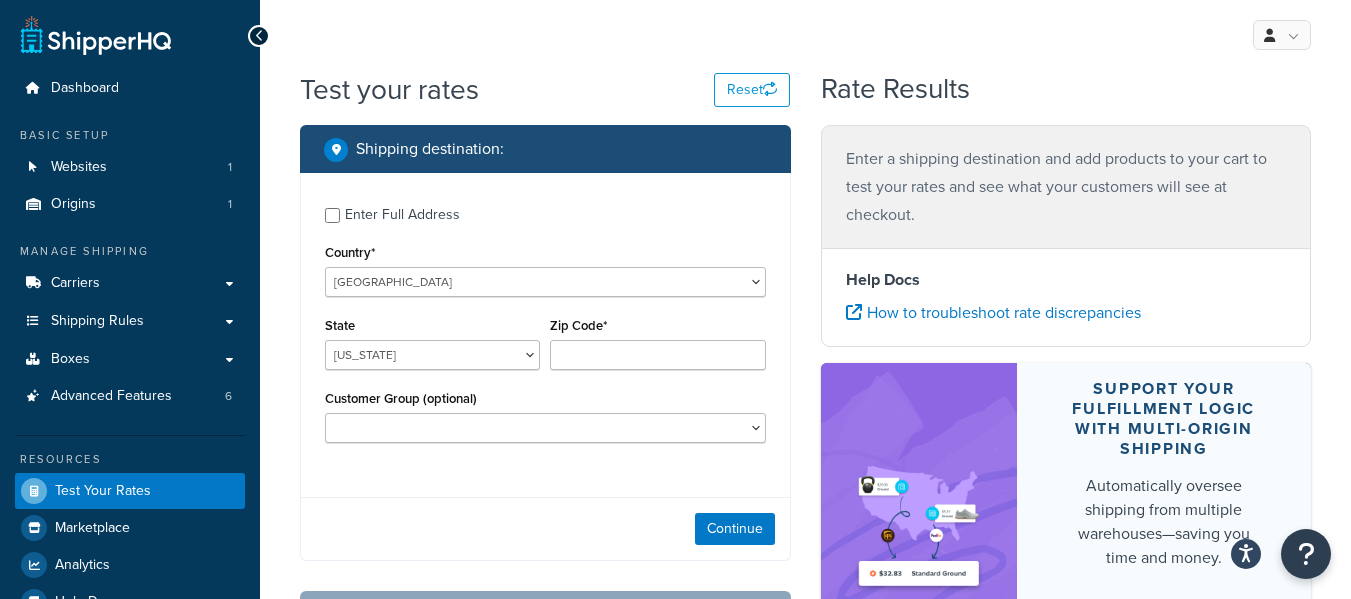 click on "Enter Full Address" at bounding box center [545, 213] 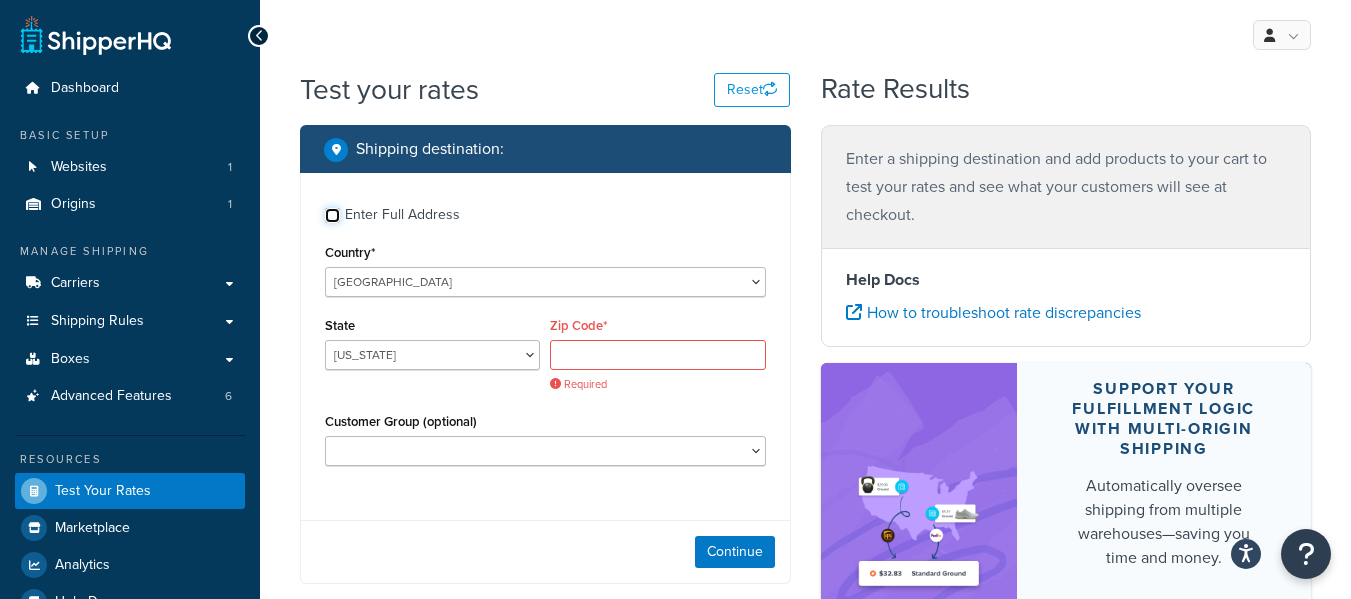click on "Enter Full Address" at bounding box center (332, 215) 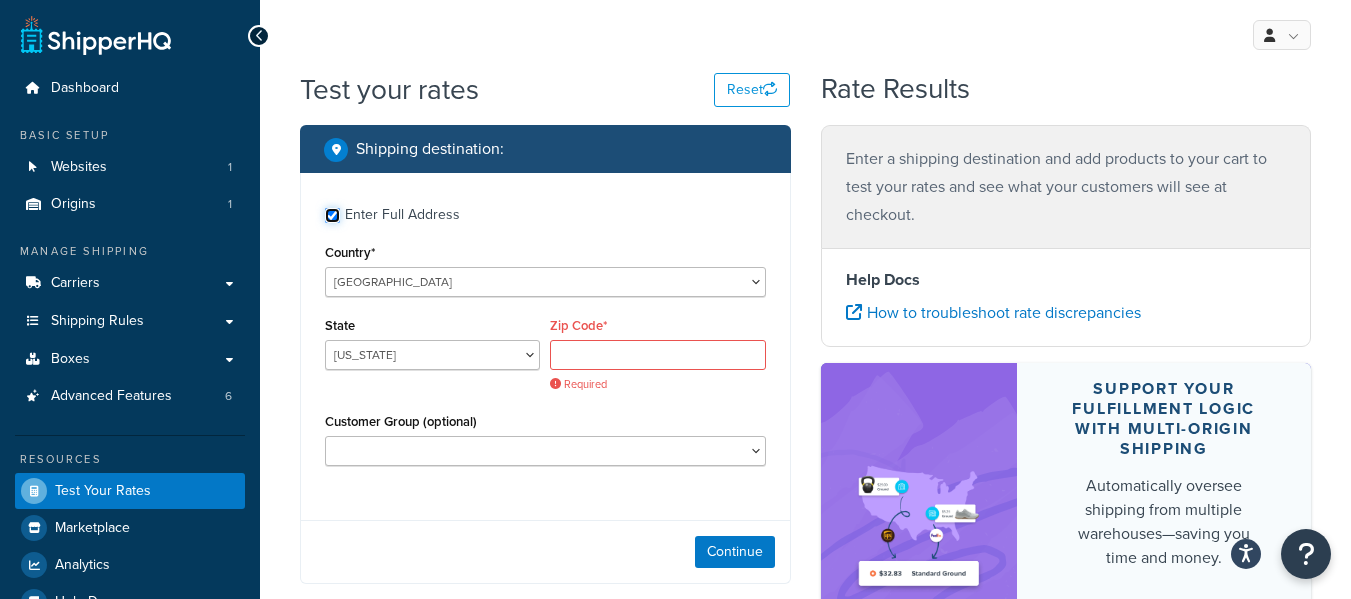 checkbox on "true" 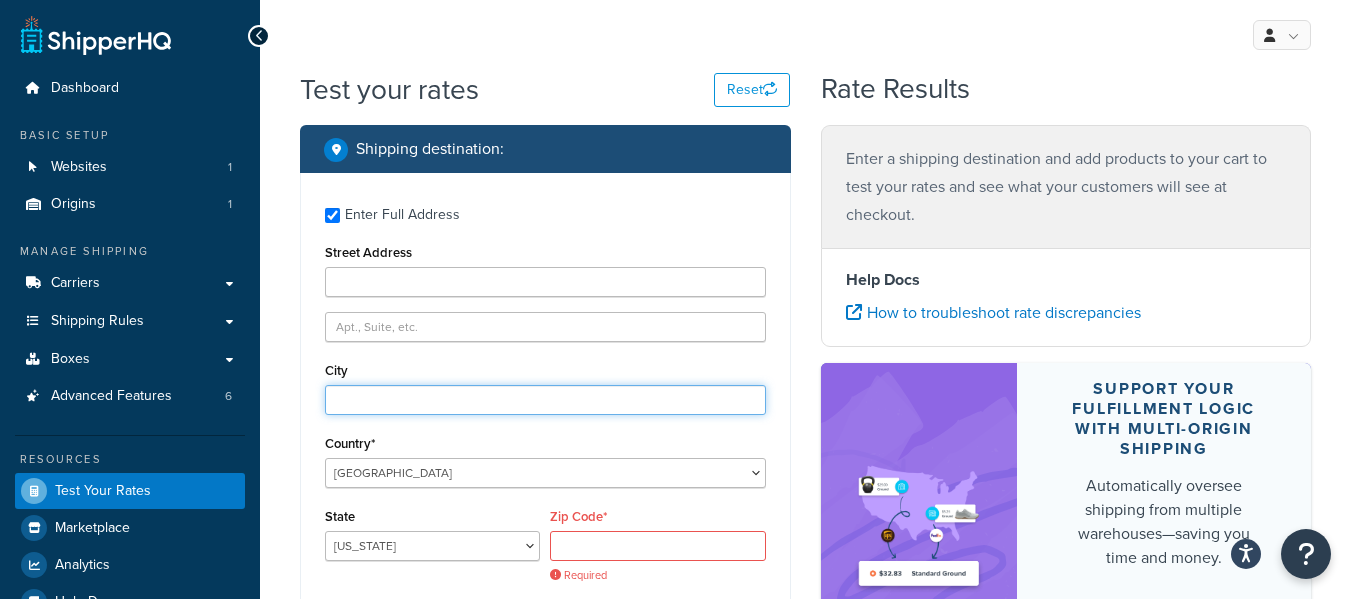 click on "City" at bounding box center [545, 400] 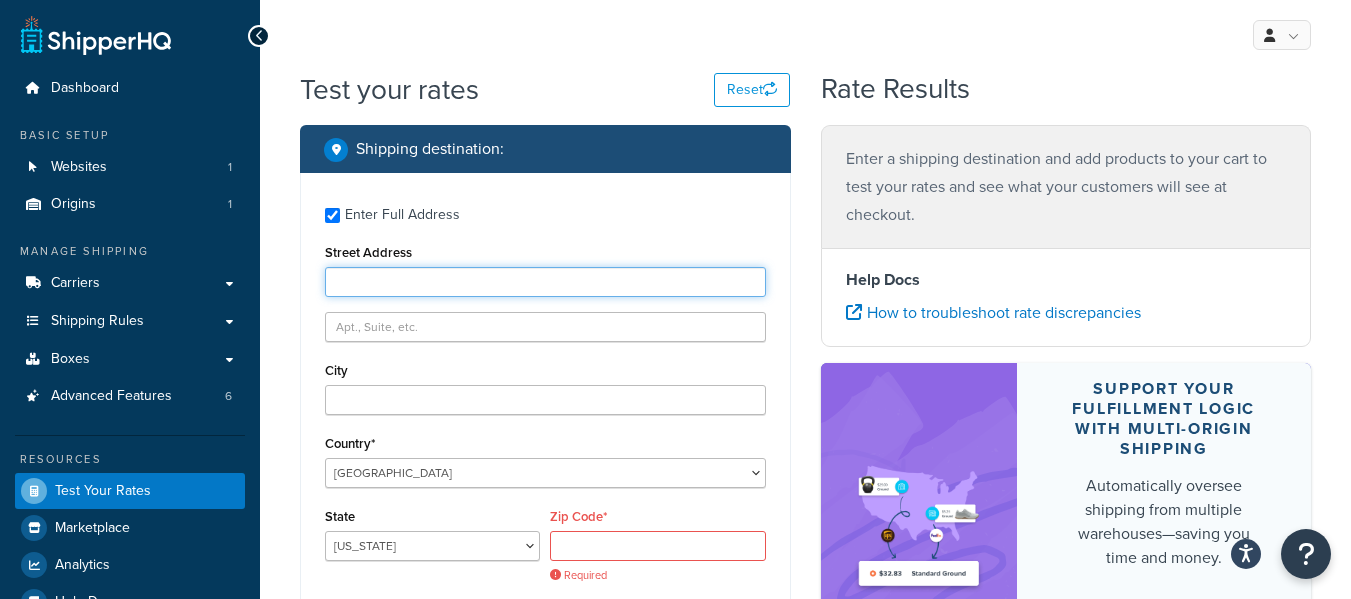 click on "Street Address" at bounding box center [545, 282] 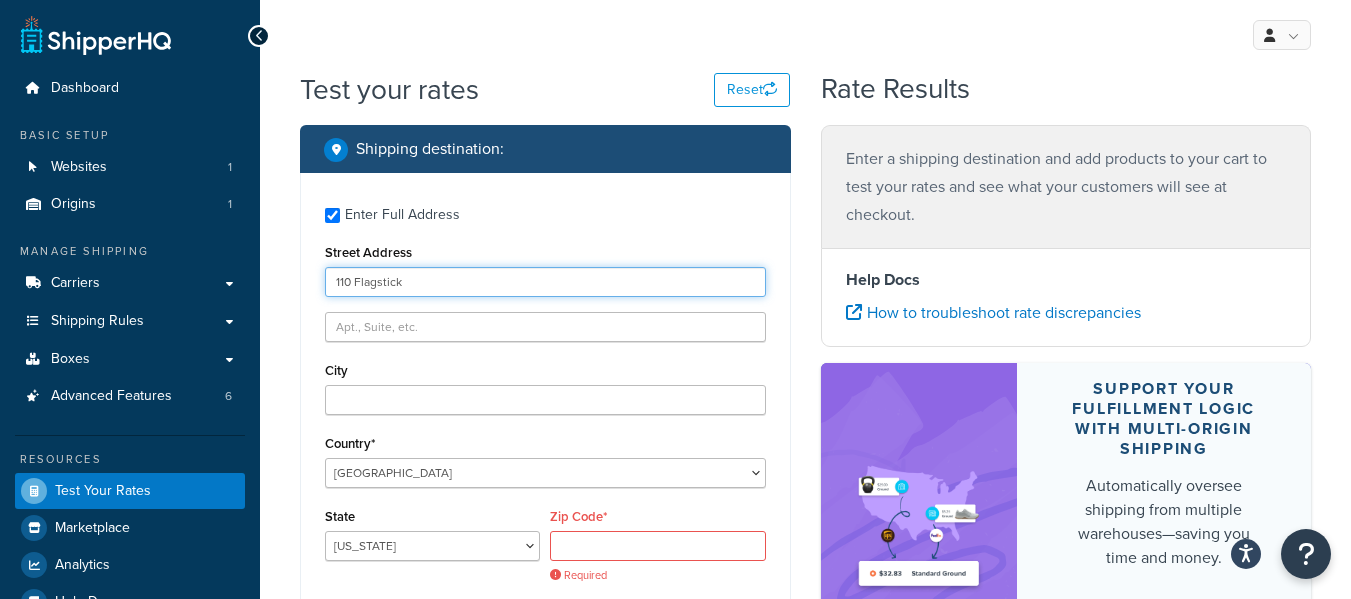 type on "110 Flagstick" 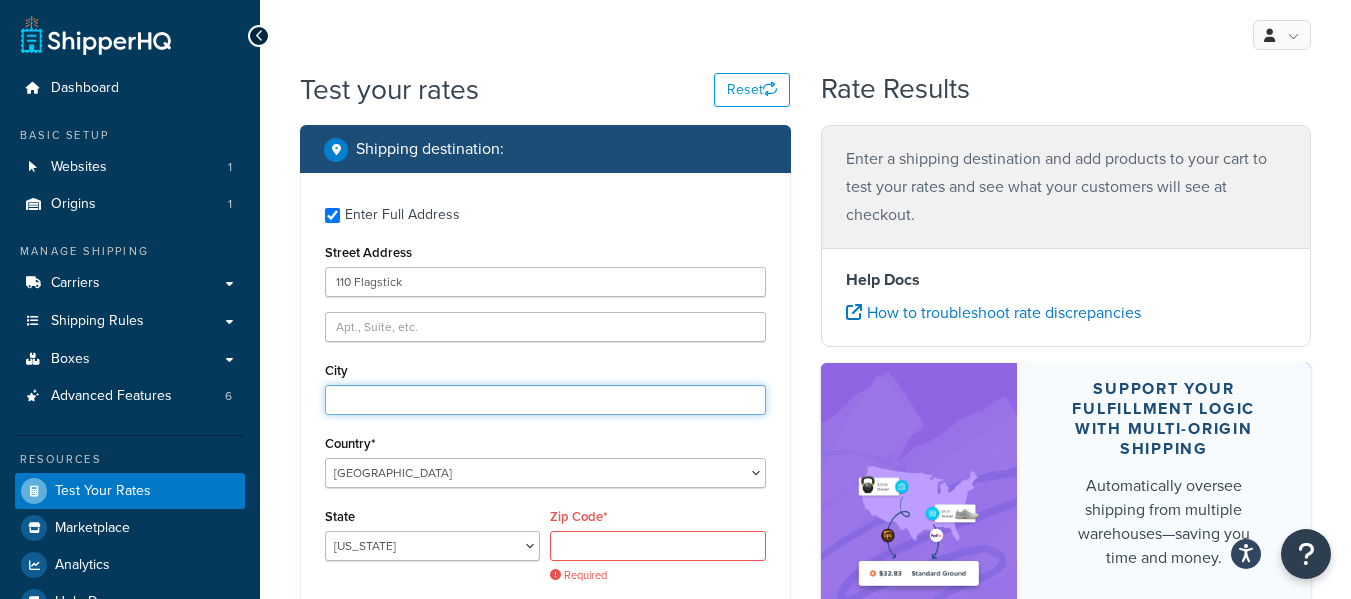 click on "City" at bounding box center (545, 400) 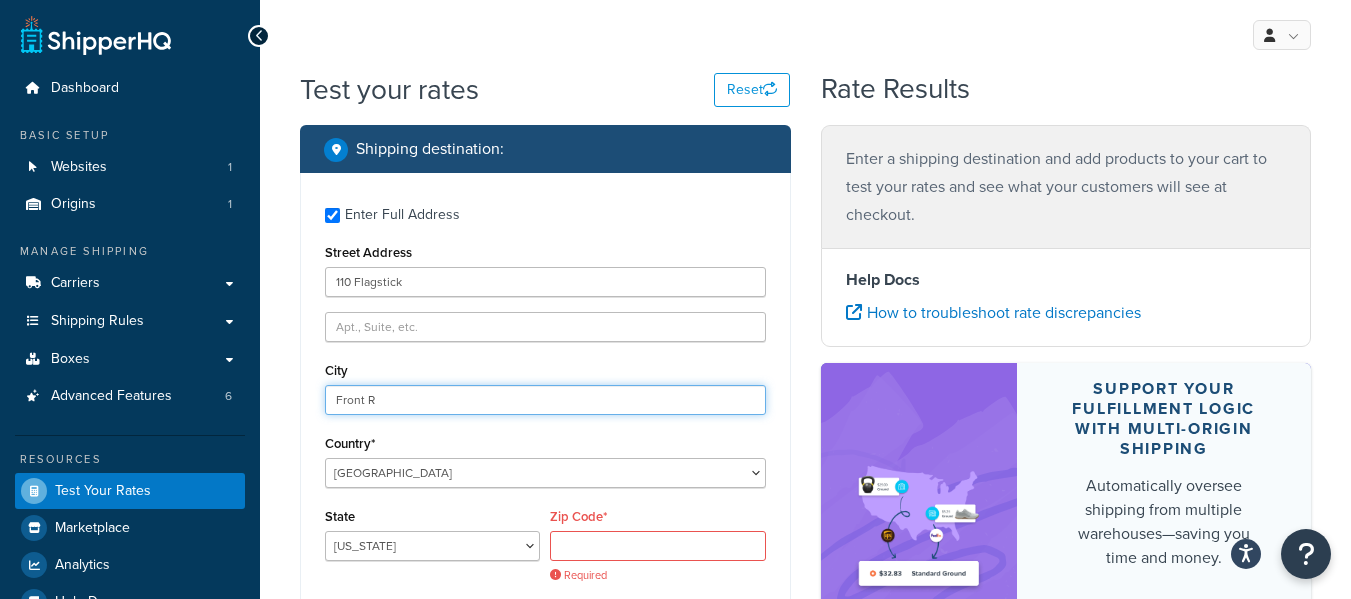type on "Front Royal" 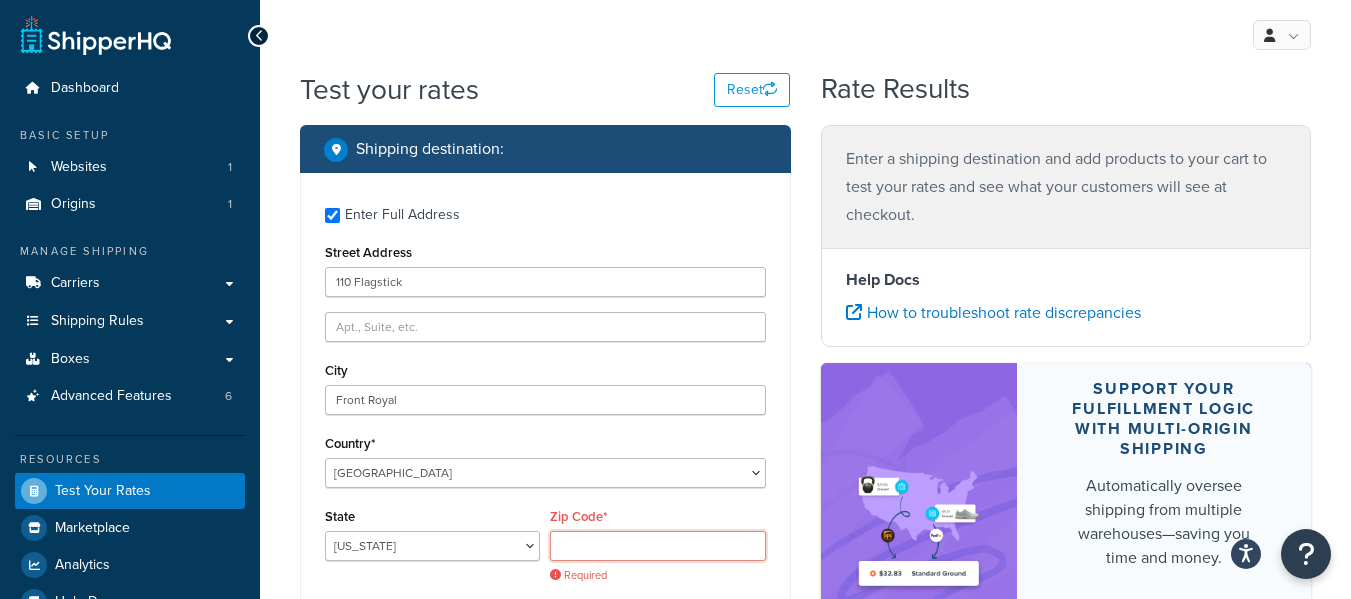 click on "Zip Code*" at bounding box center [657, 546] 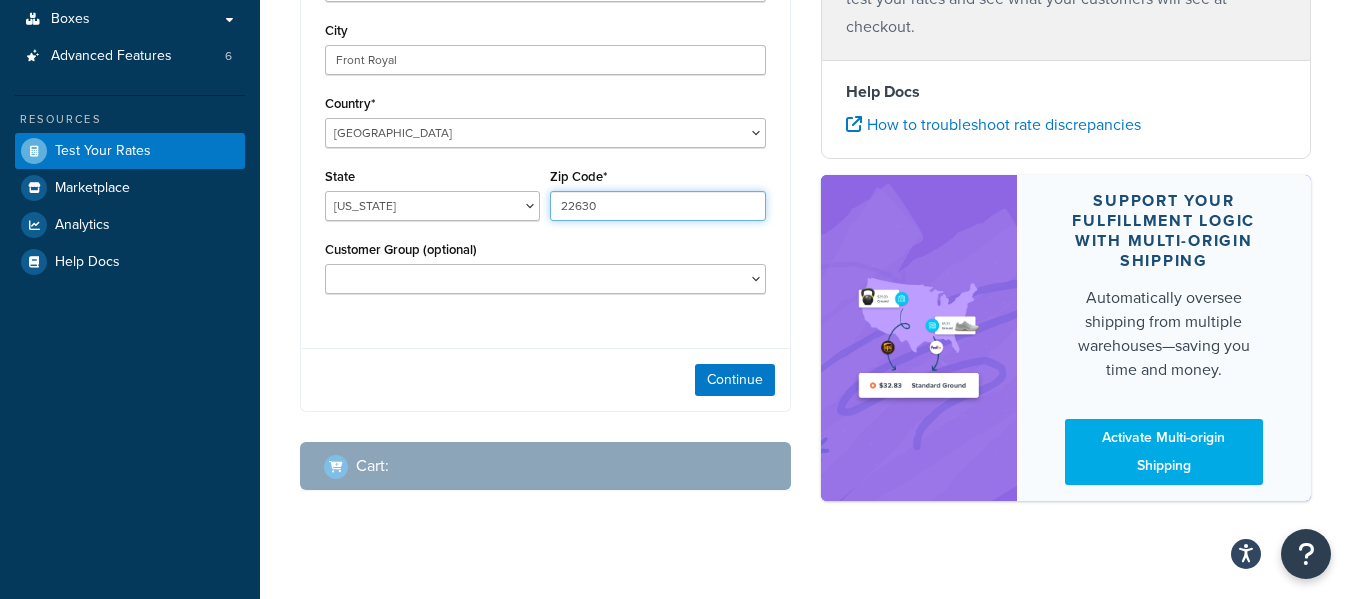 scroll, scrollTop: 345, scrollLeft: 0, axis: vertical 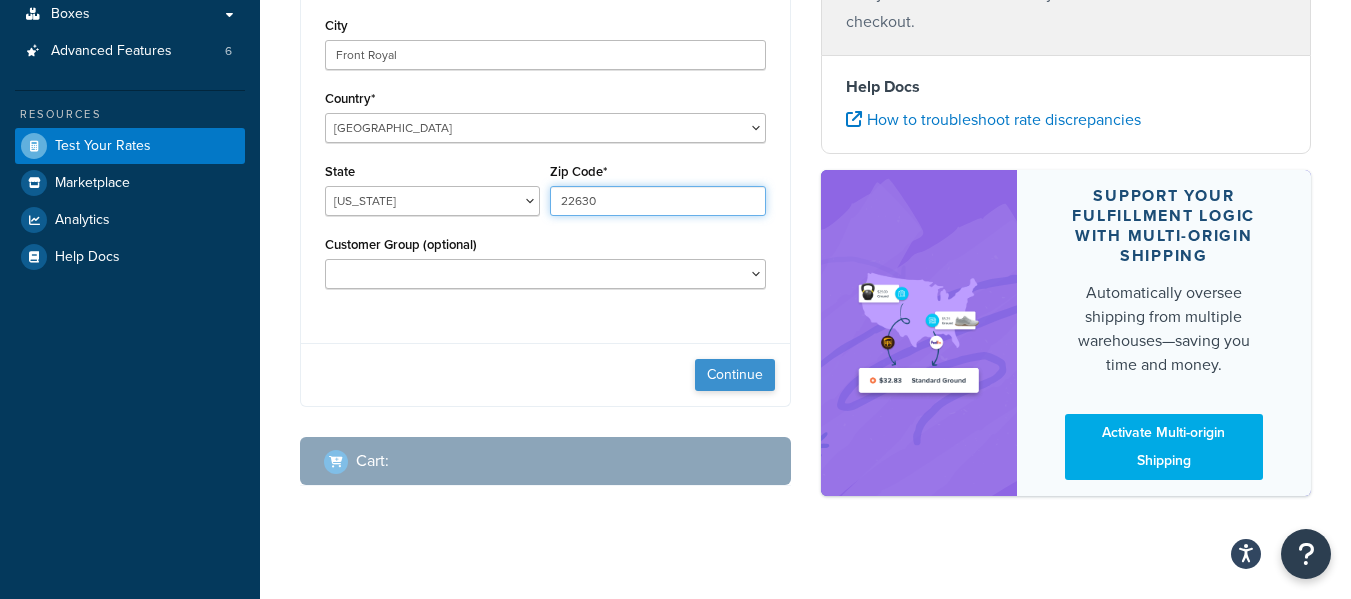 type on "22630" 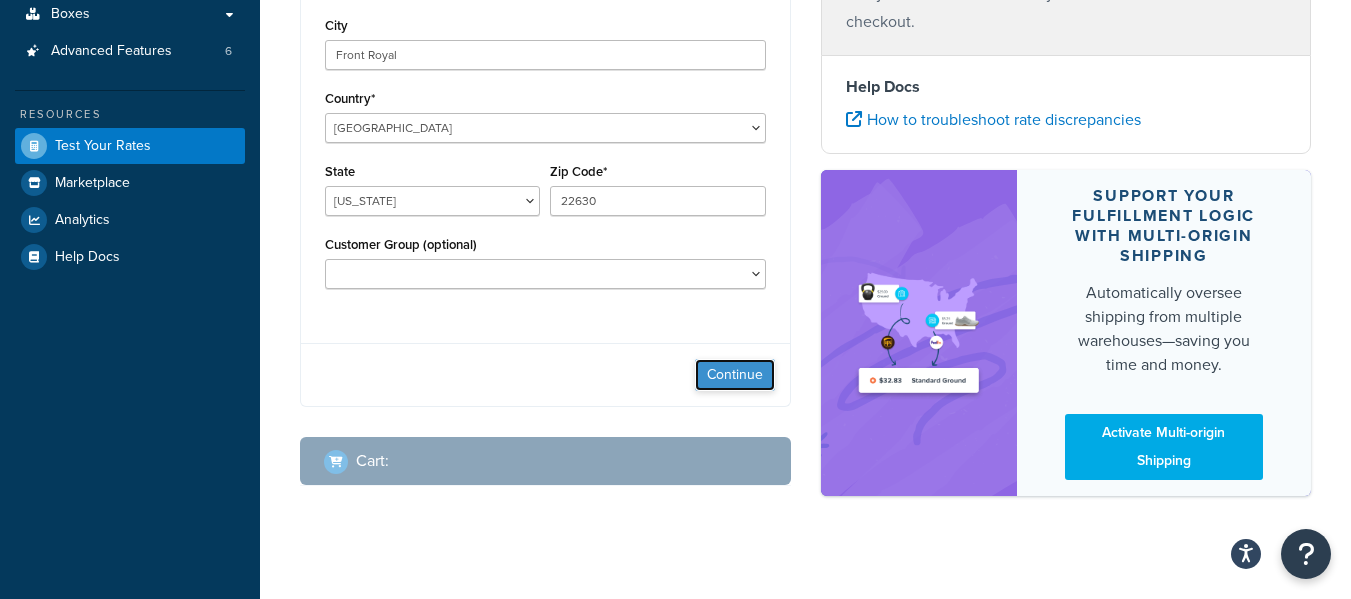 click on "Continue" at bounding box center [735, 375] 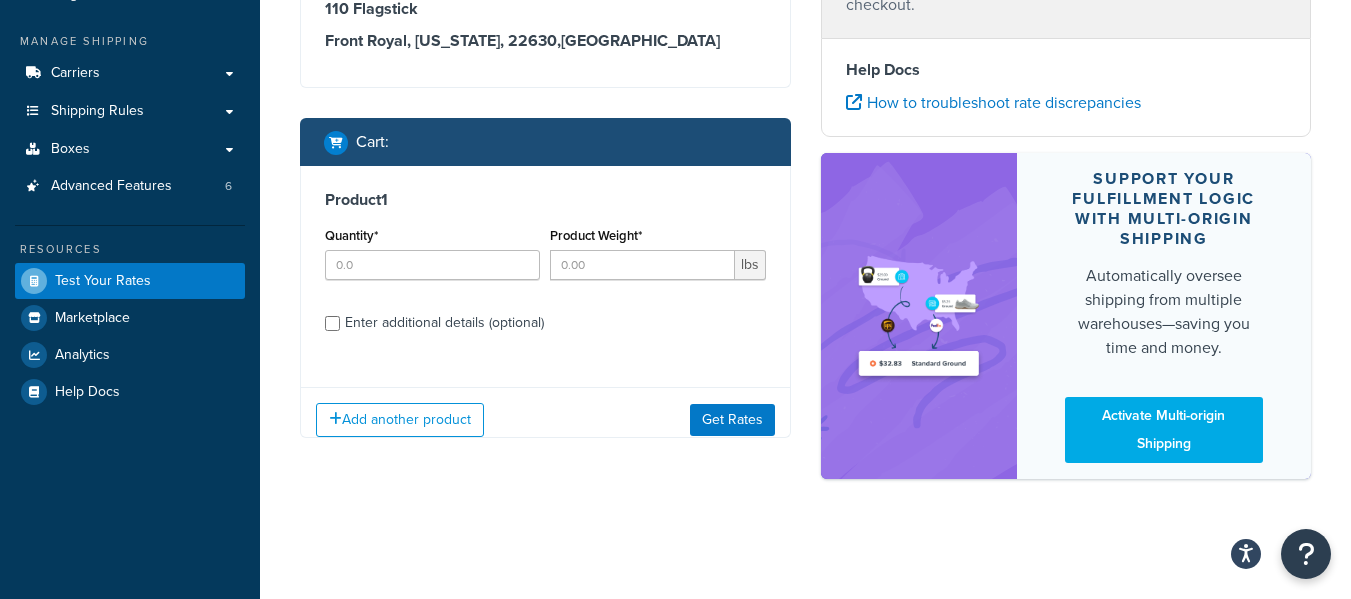scroll, scrollTop: 210, scrollLeft: 0, axis: vertical 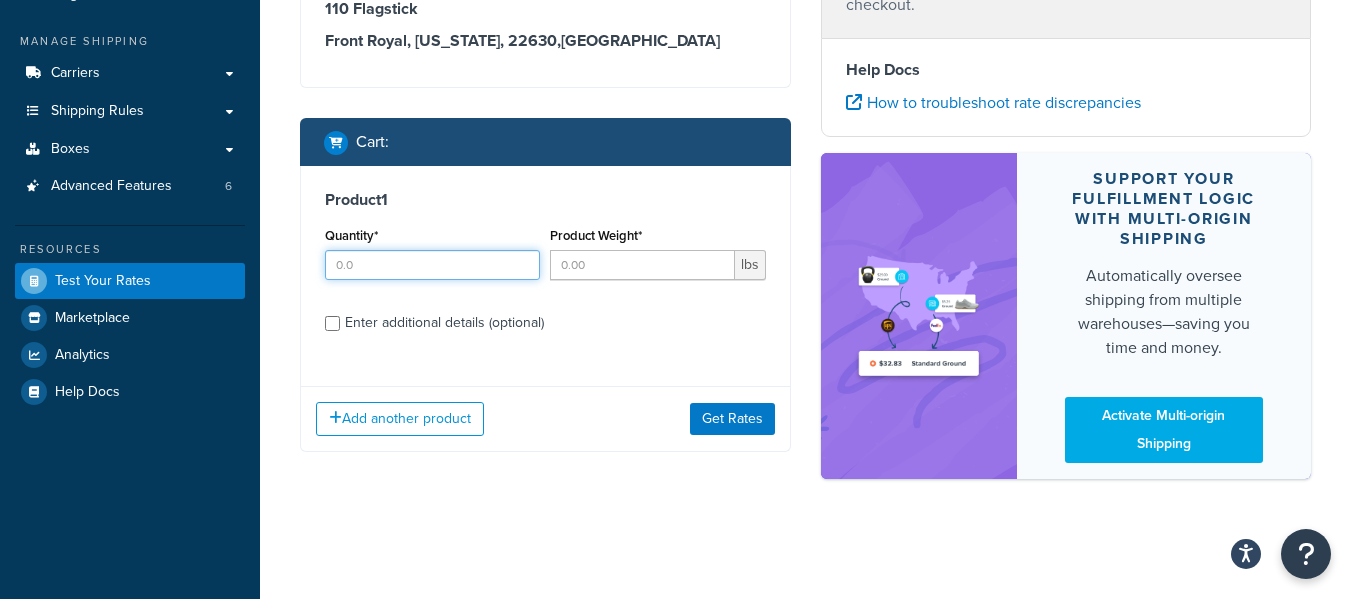 click on "Quantity*" at bounding box center [432, 265] 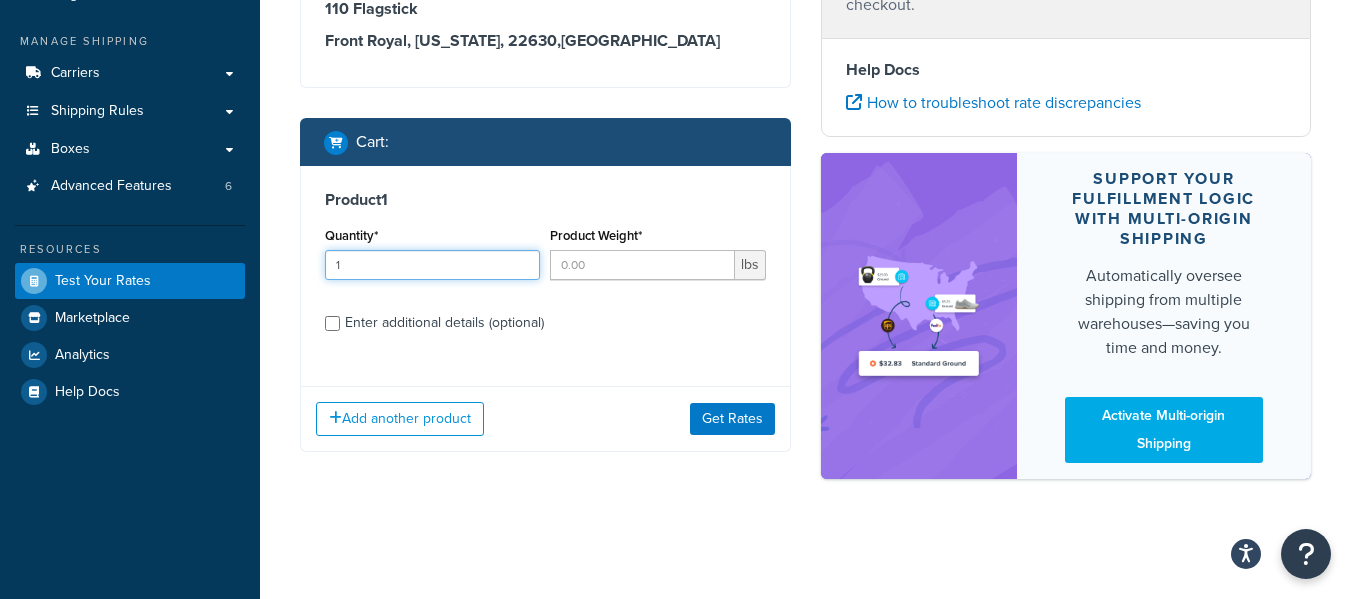 type on "1" 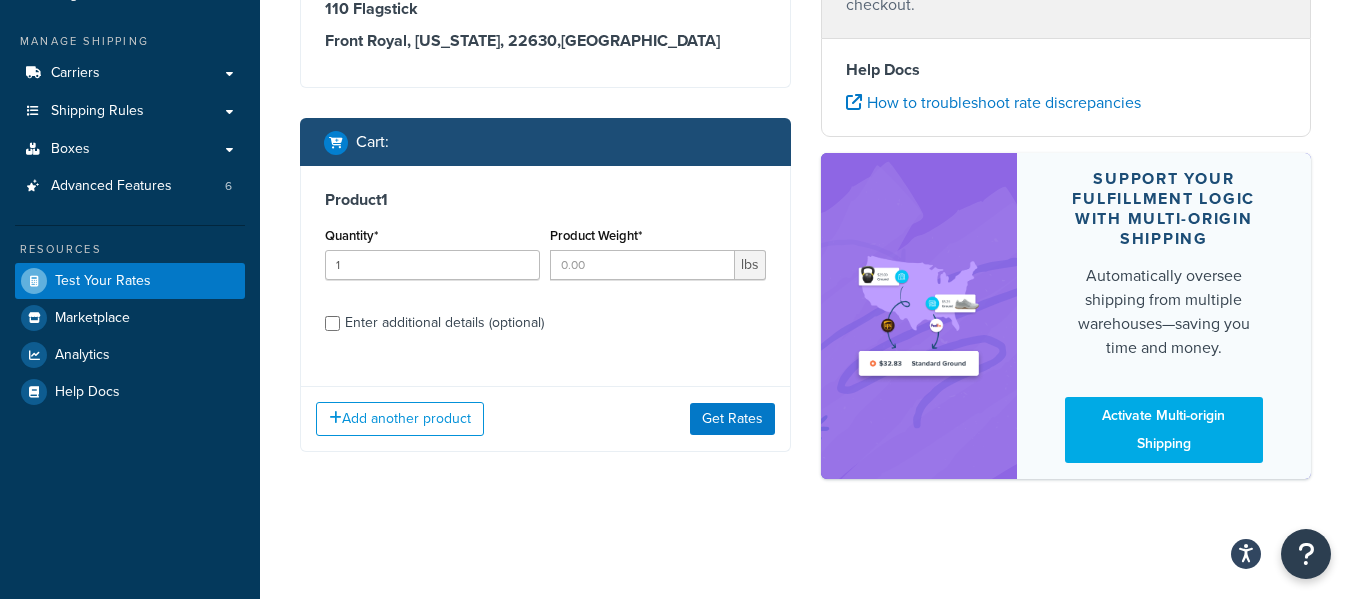 click on "Enter additional details (optional)" at bounding box center (555, 321) 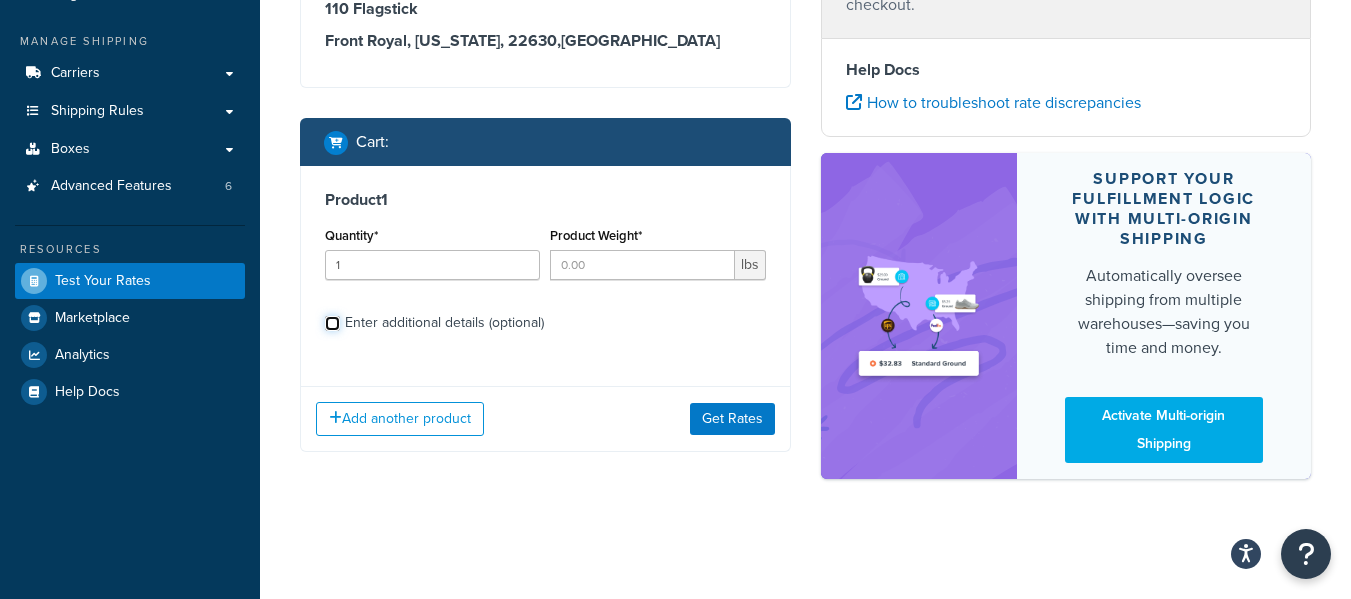 click on "Enter additional details (optional)" at bounding box center [332, 323] 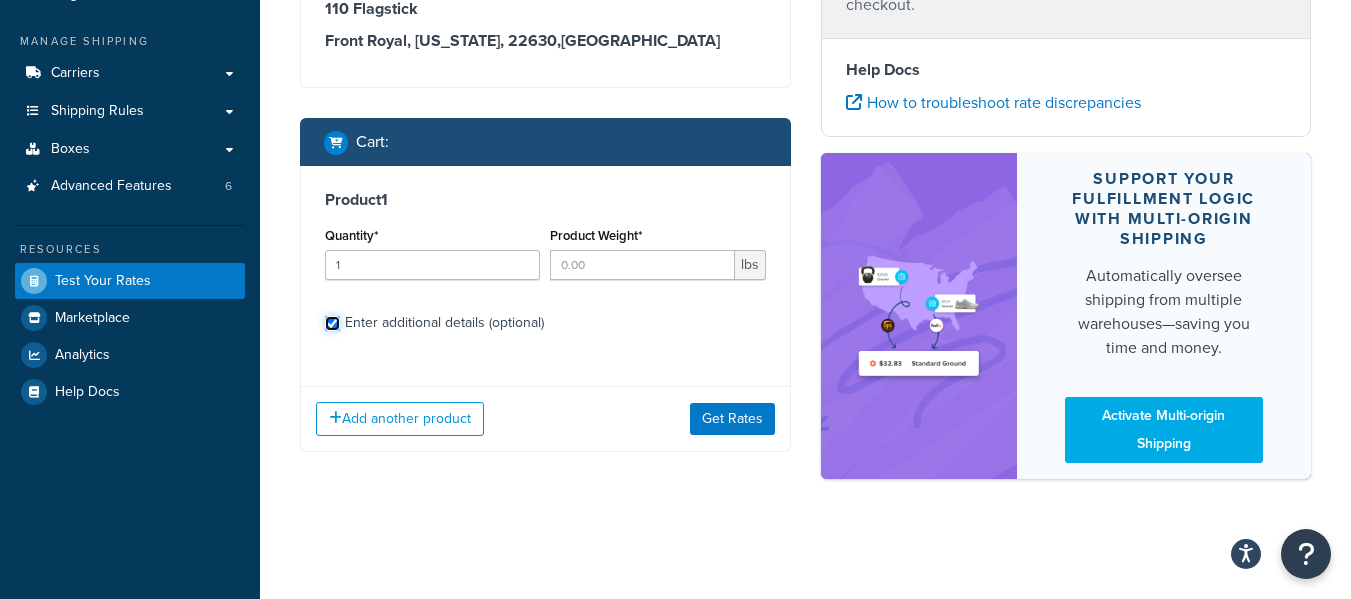 checkbox on "true" 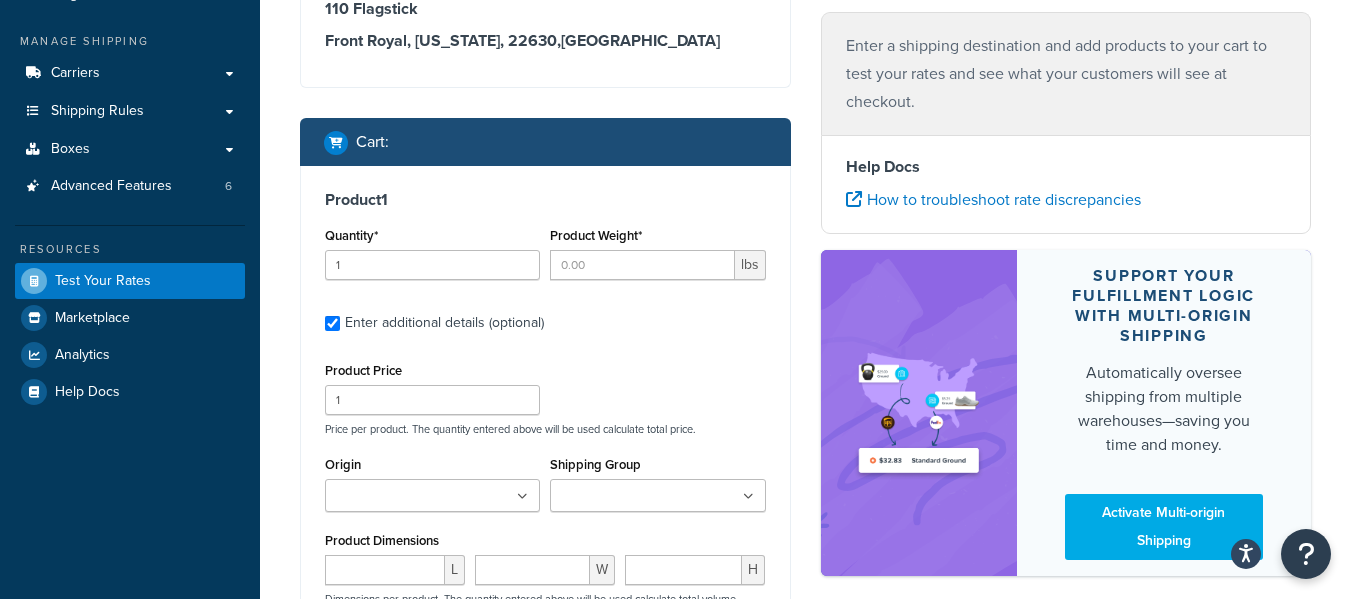 click at bounding box center (522, 497) 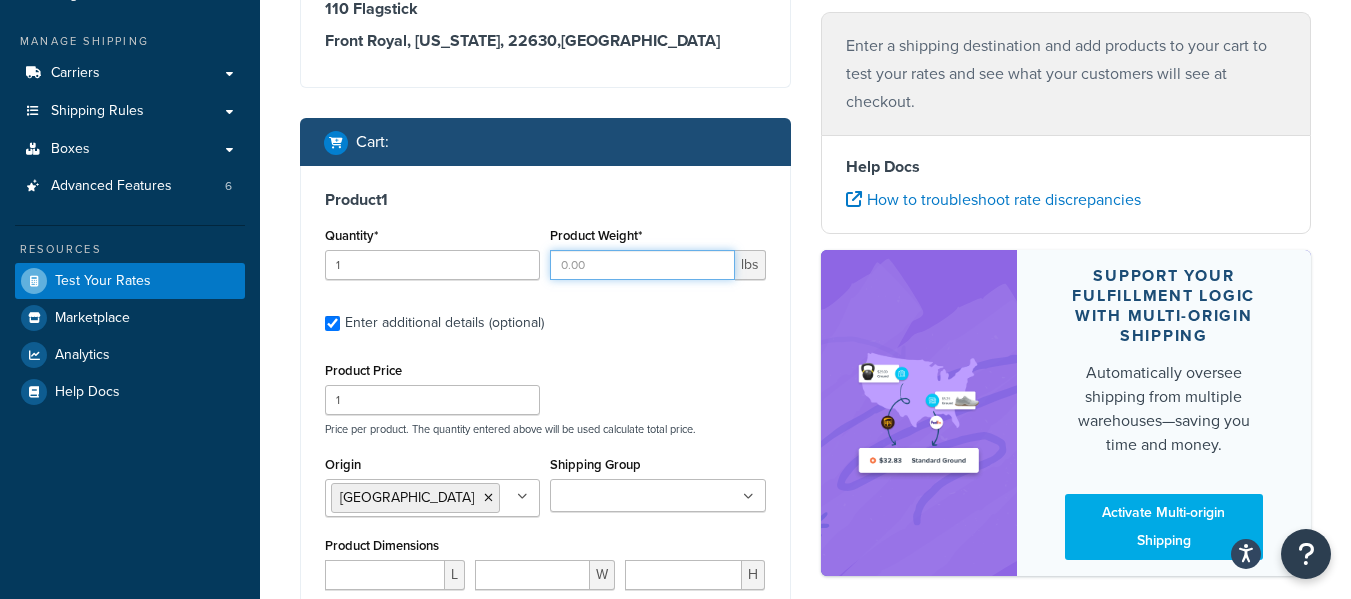 click on "Product Weight*" at bounding box center [642, 265] 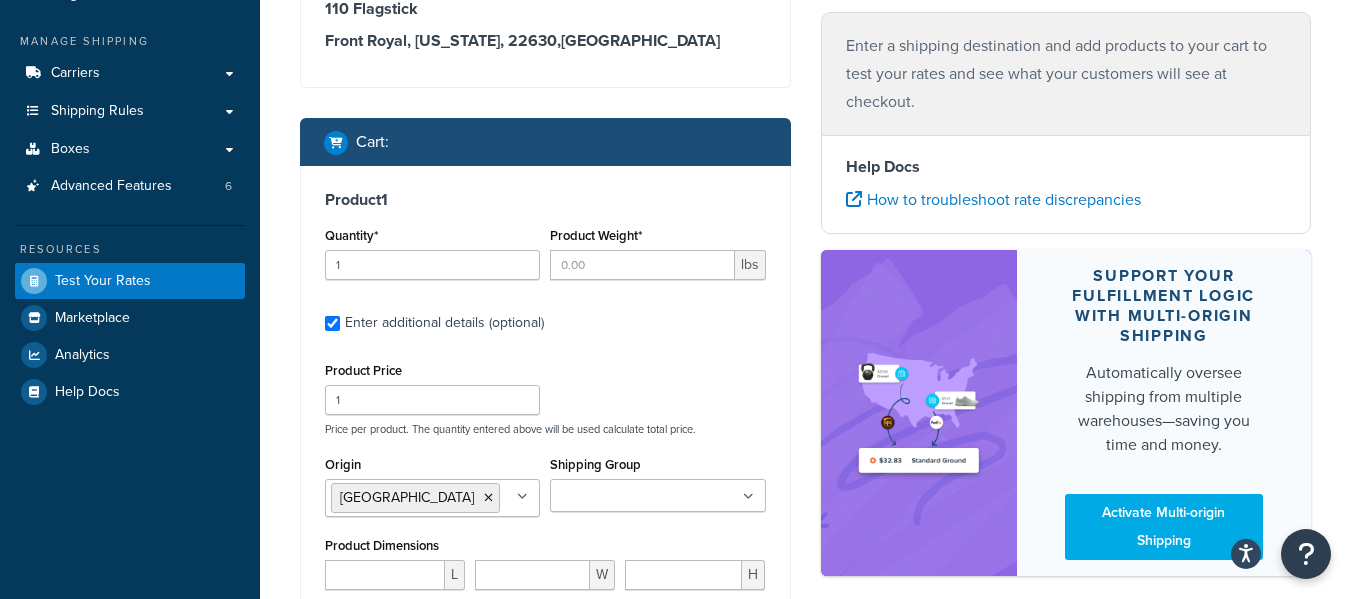 click on "lbs" at bounding box center (750, 265) 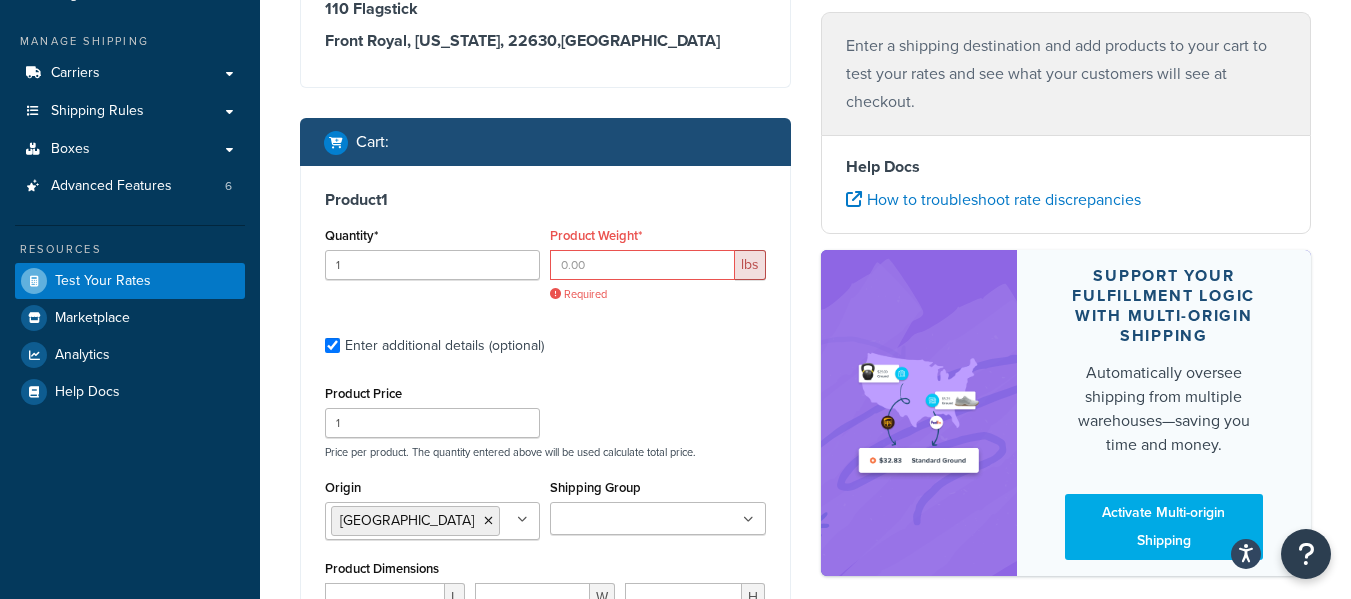 click on "lbs" at bounding box center (750, 265) 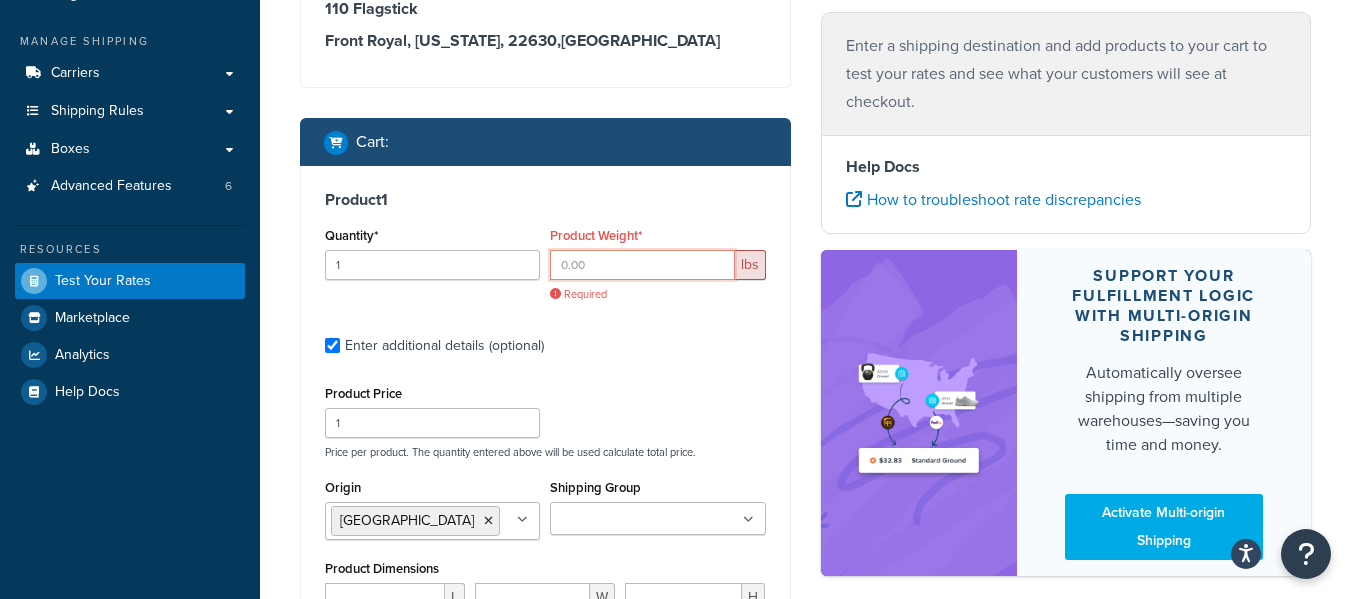 click on "Product Weight*" at bounding box center [642, 265] 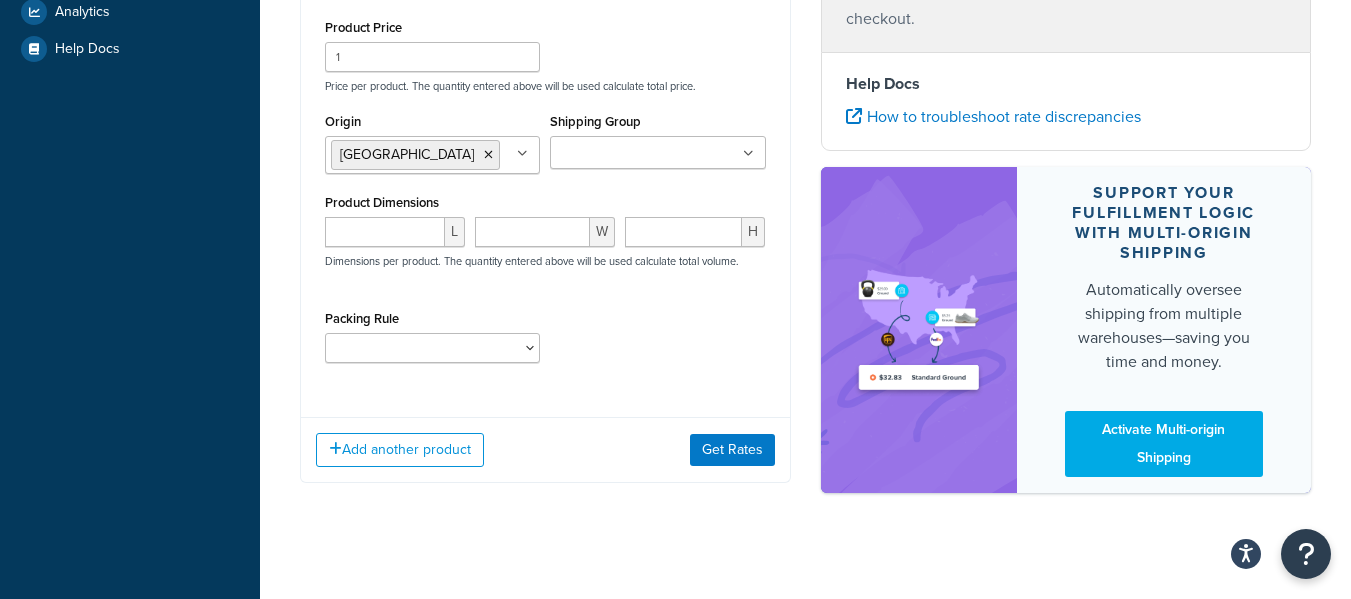 scroll, scrollTop: 569, scrollLeft: 0, axis: vertical 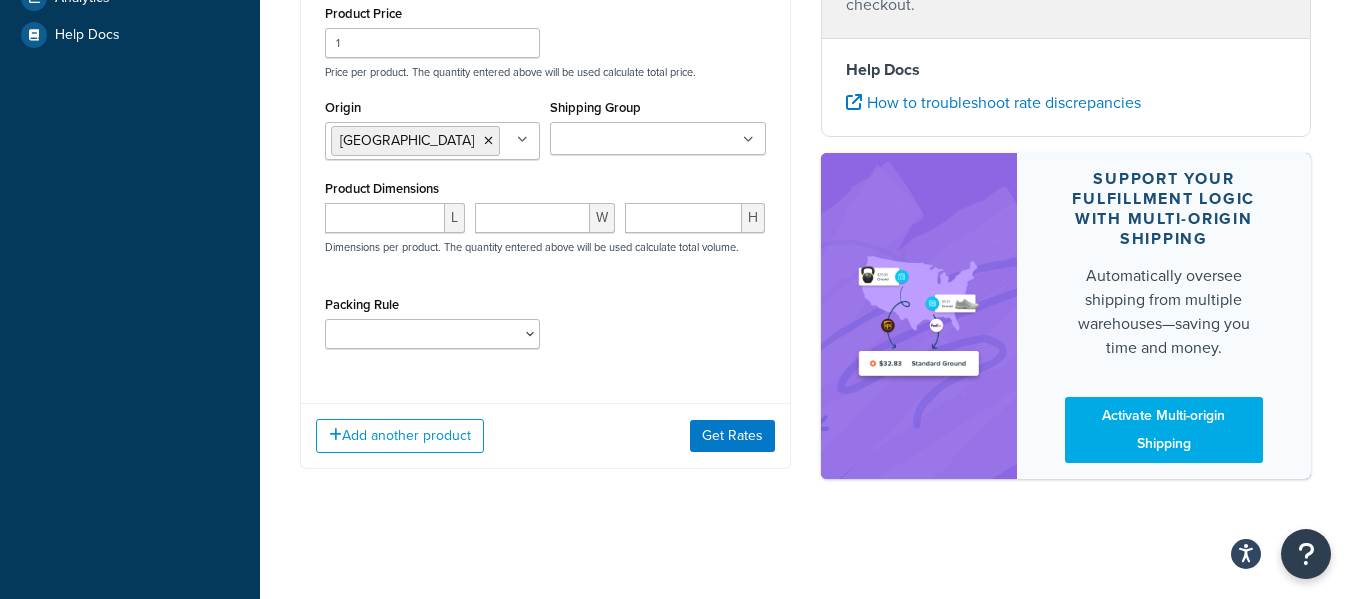 type on "0.291013" 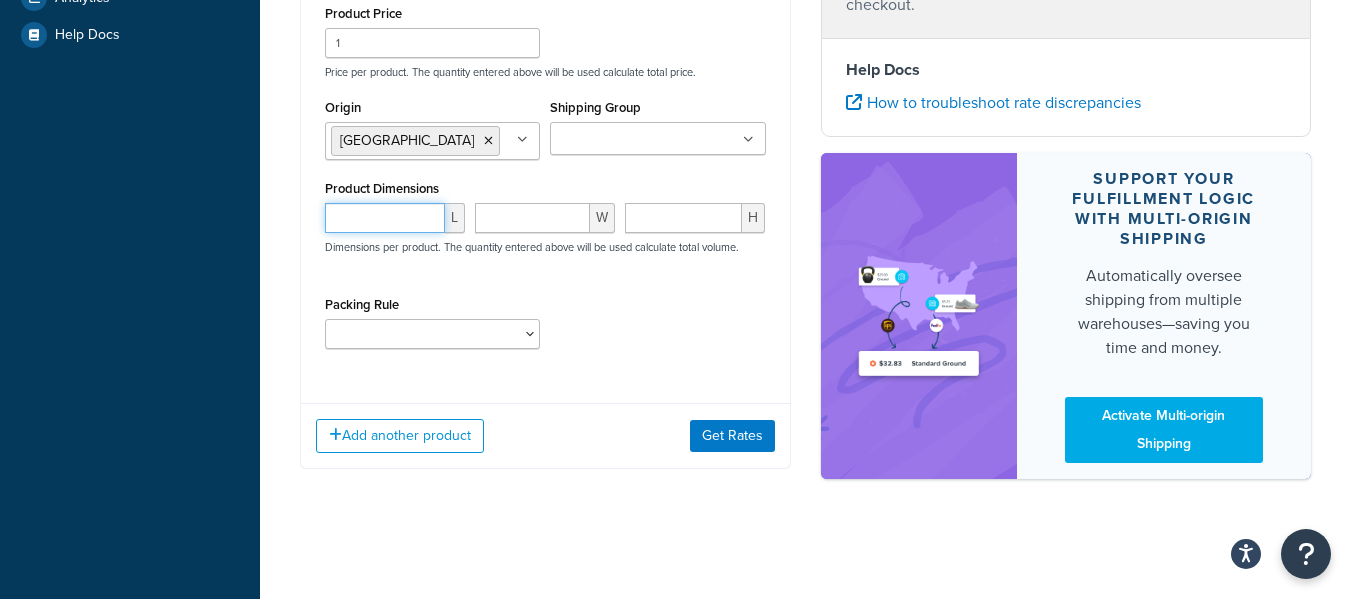 click at bounding box center (385, 218) 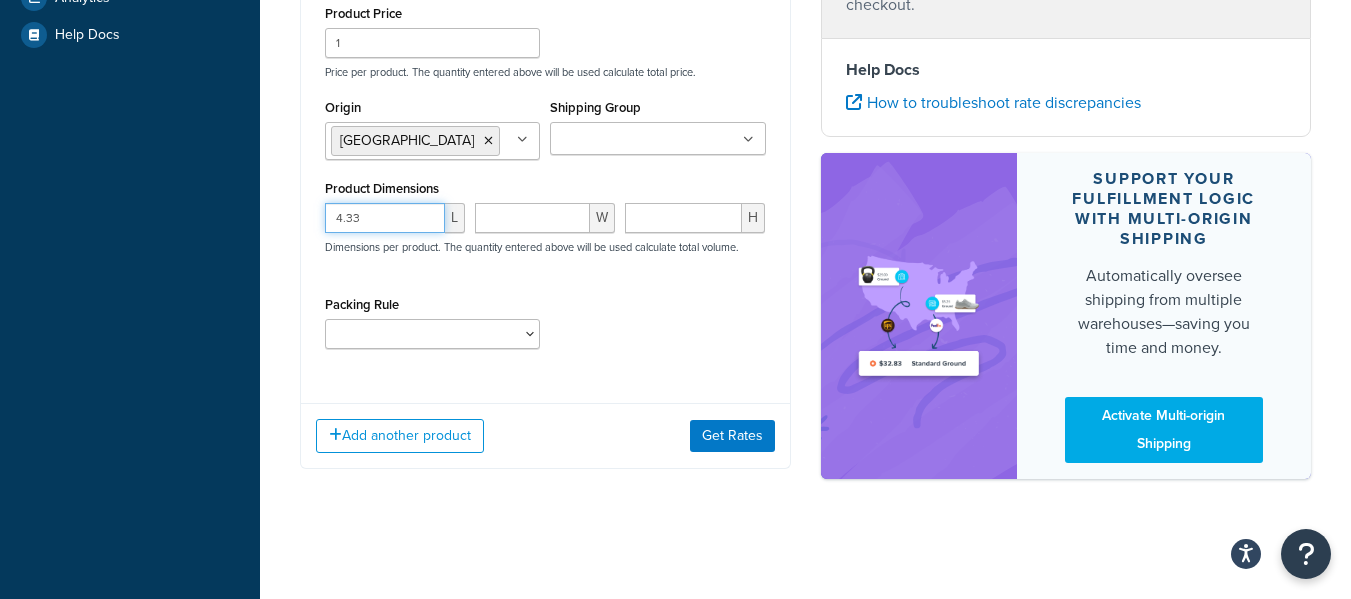 type on "4.33" 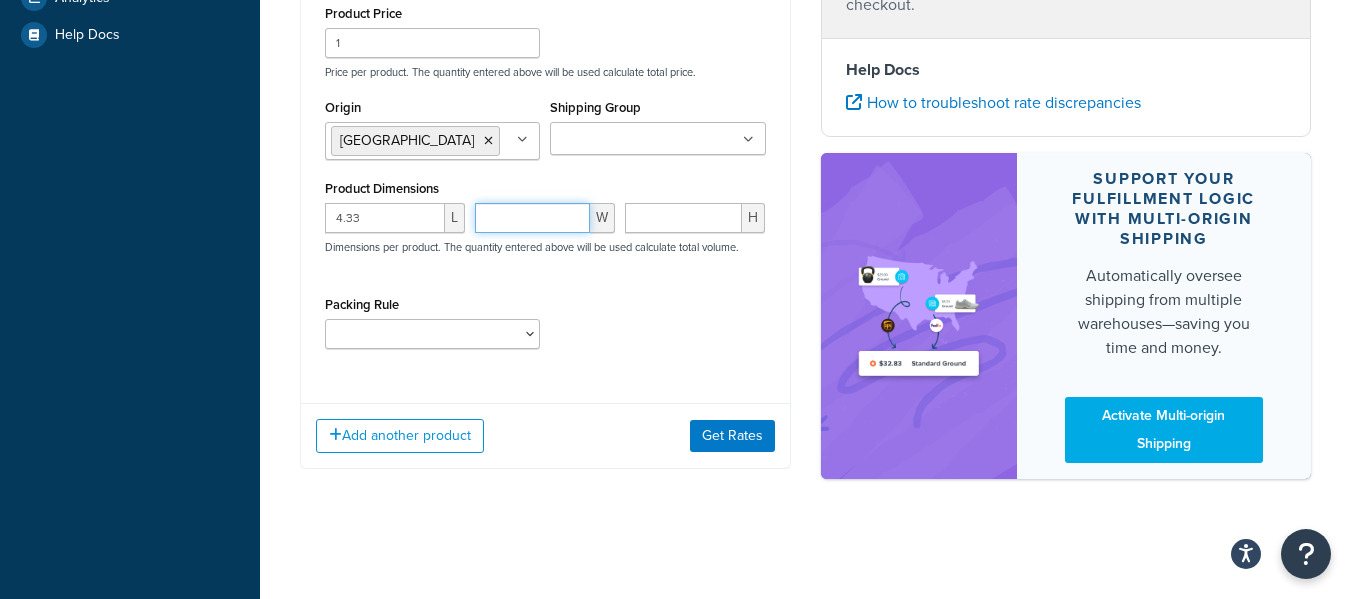 click at bounding box center [532, 218] 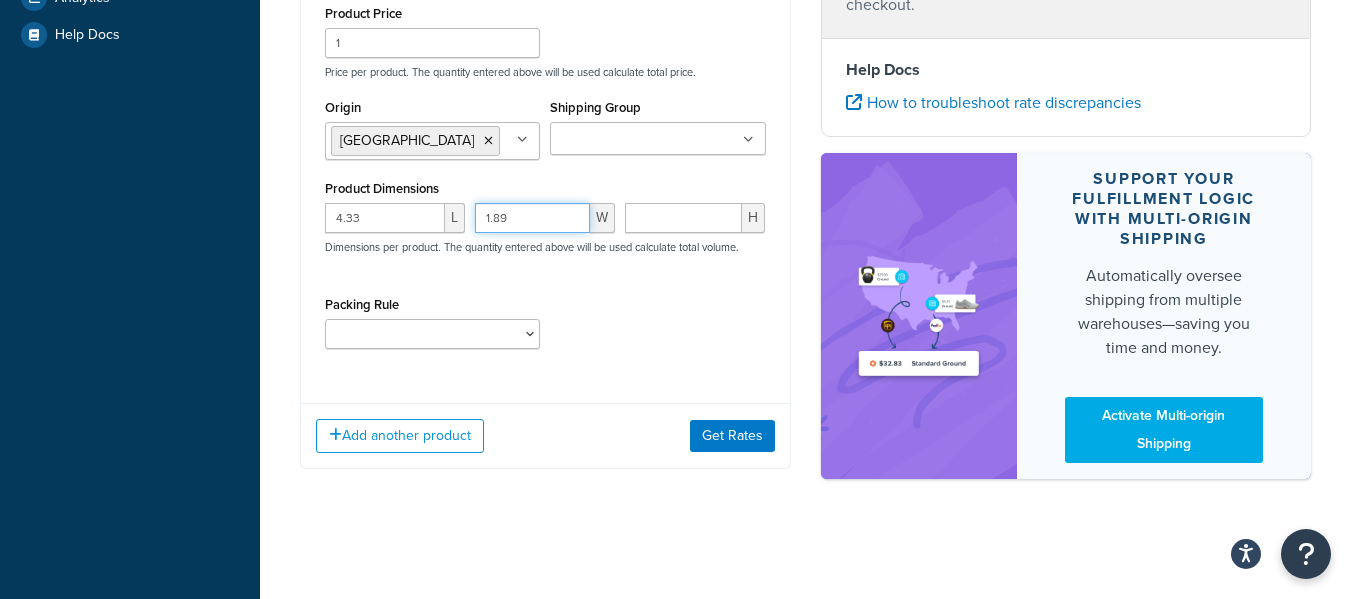 type on "1.89" 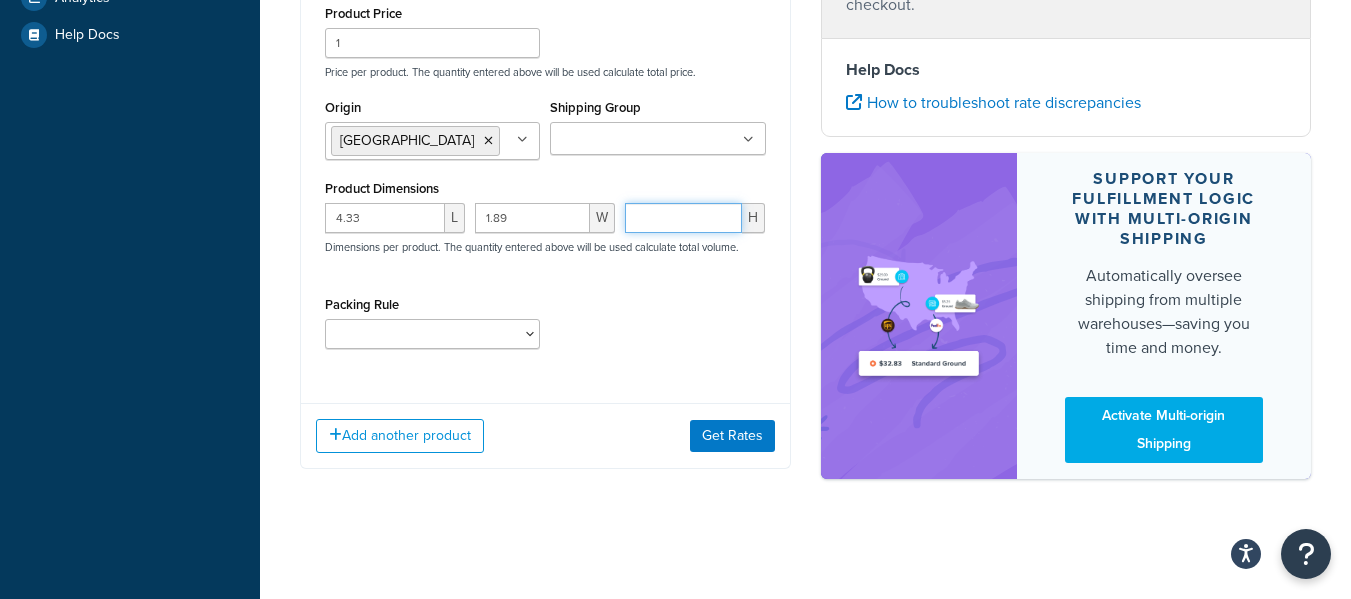click at bounding box center [683, 218] 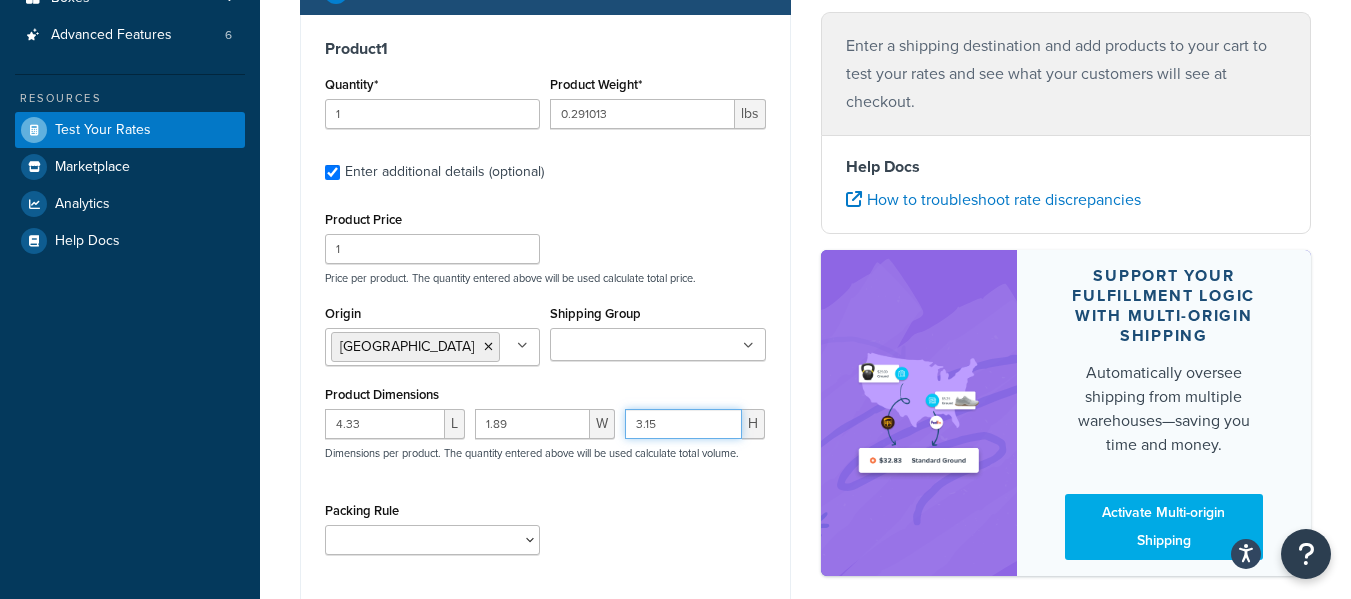 scroll, scrollTop: 378, scrollLeft: 0, axis: vertical 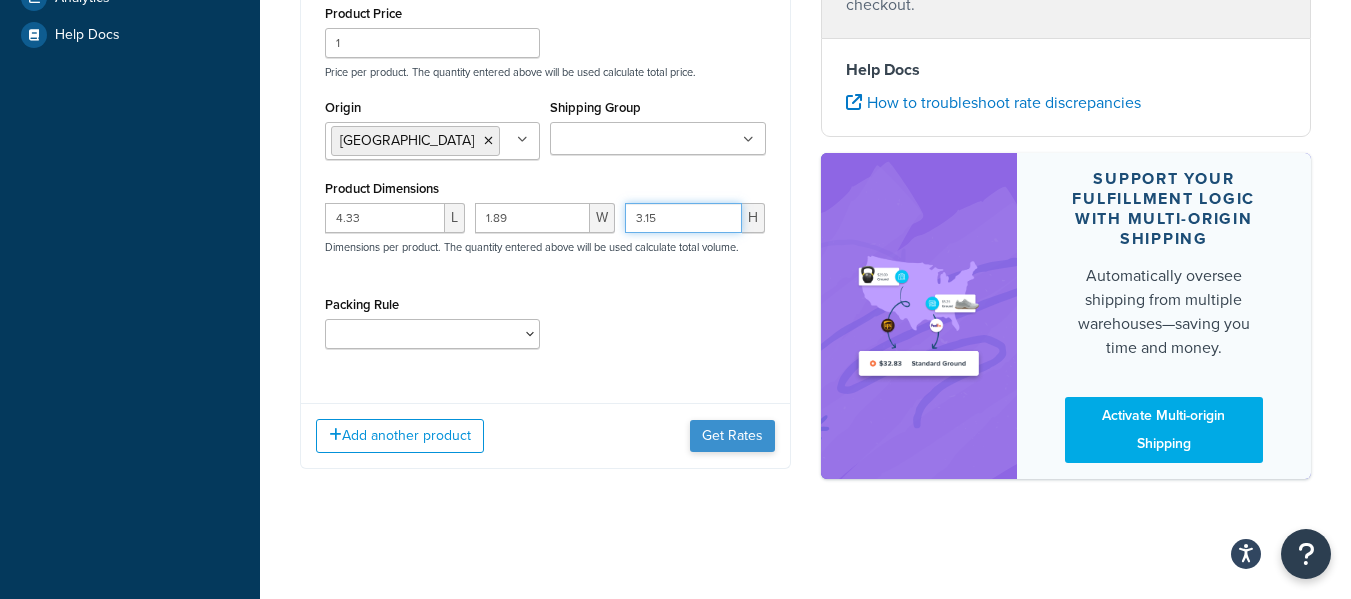type on "3.15" 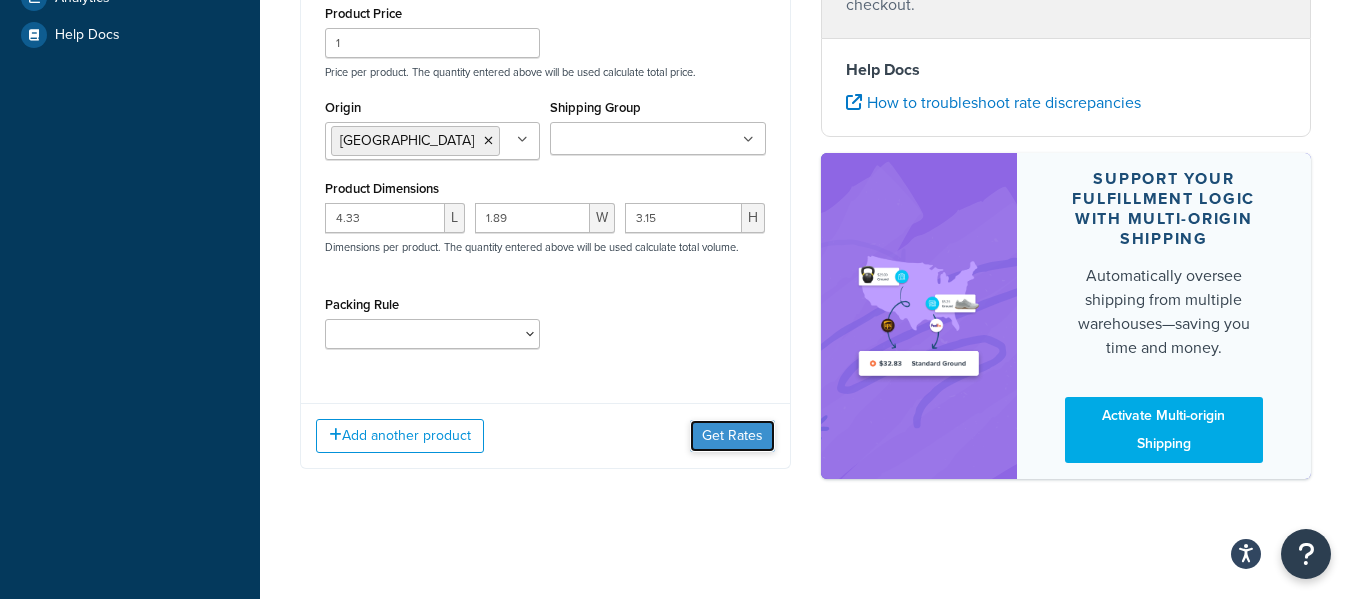 click on "Get Rates" at bounding box center [732, 436] 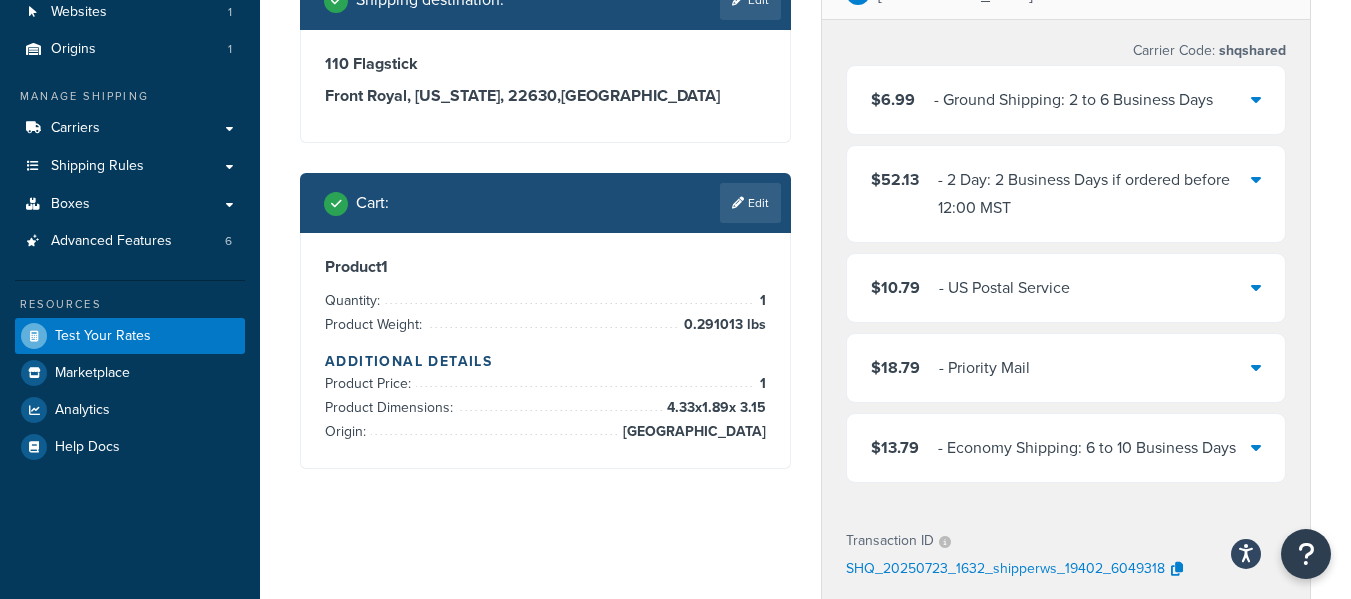 scroll, scrollTop: 569, scrollLeft: 0, axis: vertical 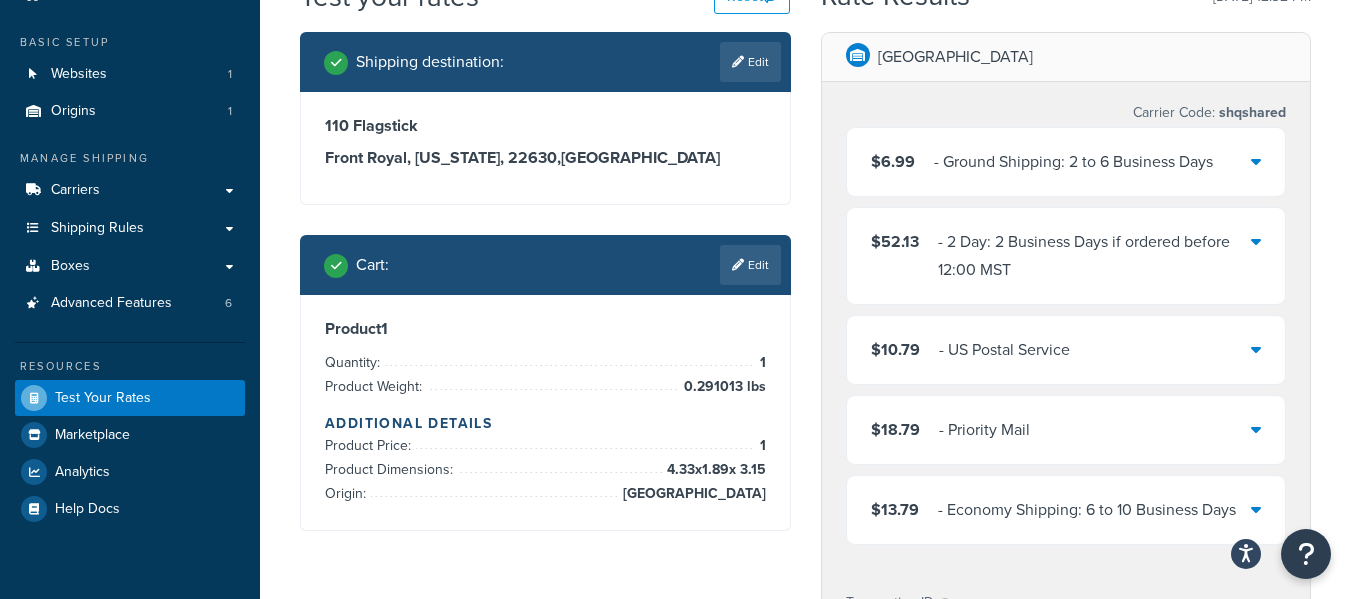 click at bounding box center (1256, 509) 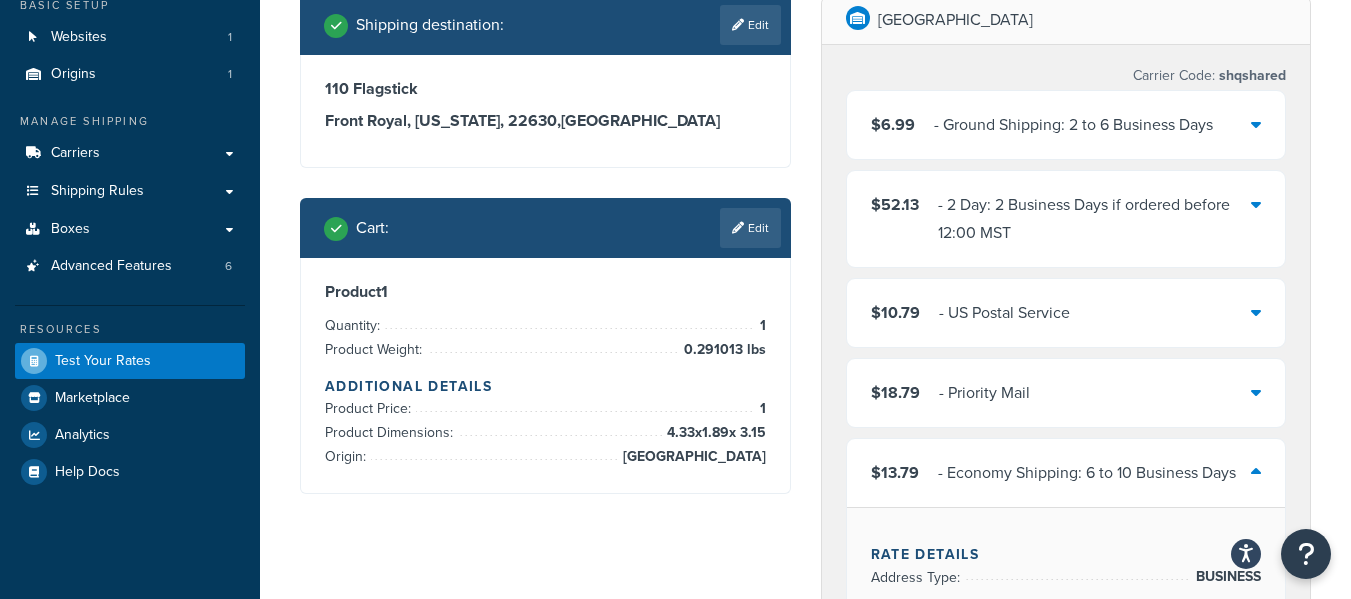 scroll, scrollTop: 113, scrollLeft: 0, axis: vertical 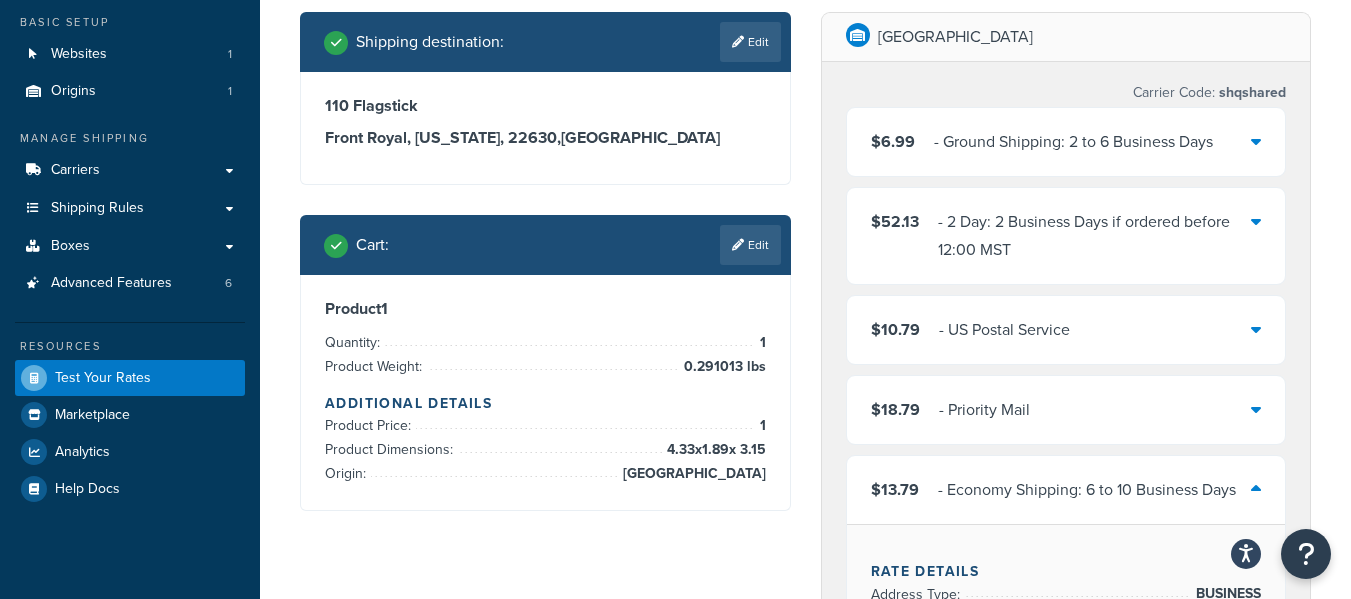 click on "$6.99  -   Ground Shipping:  2 to 6 Business Days" at bounding box center [1066, 142] 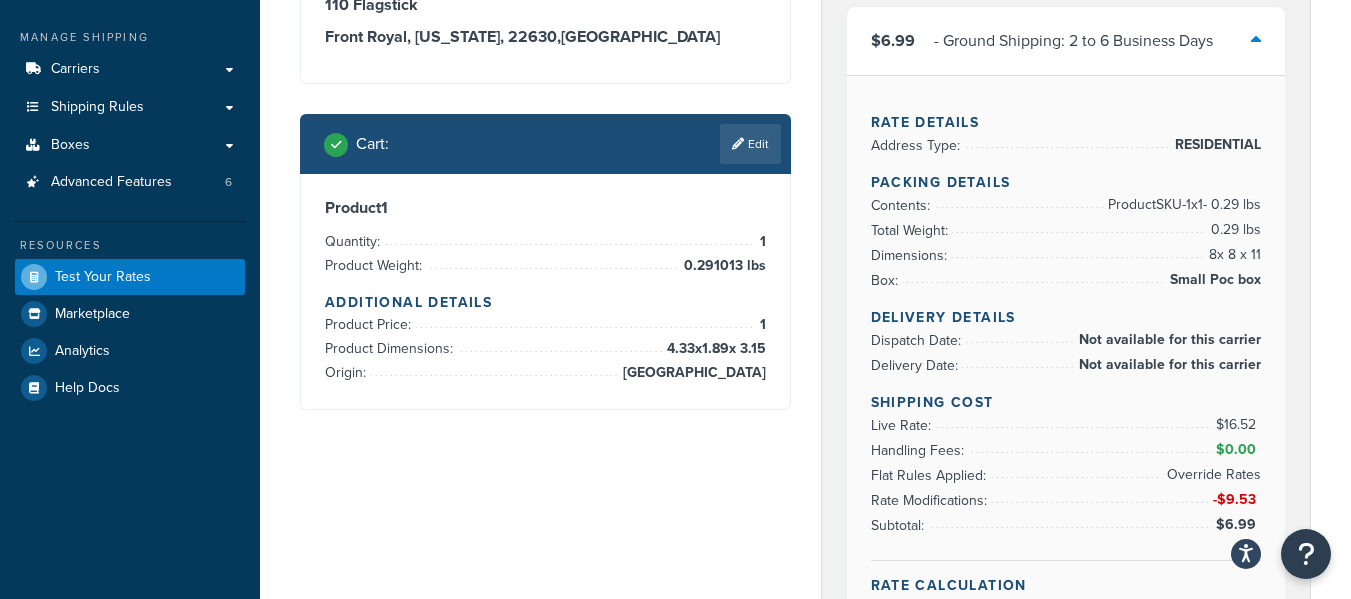 scroll, scrollTop: 217, scrollLeft: 0, axis: vertical 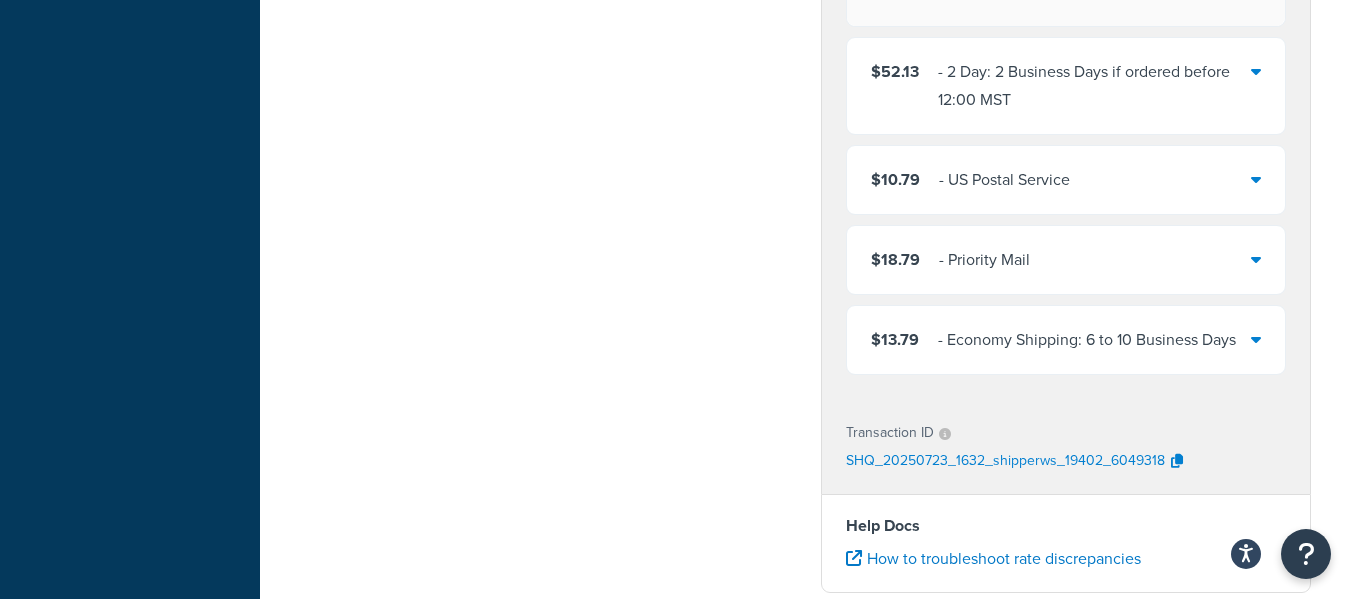 click at bounding box center [1256, 339] 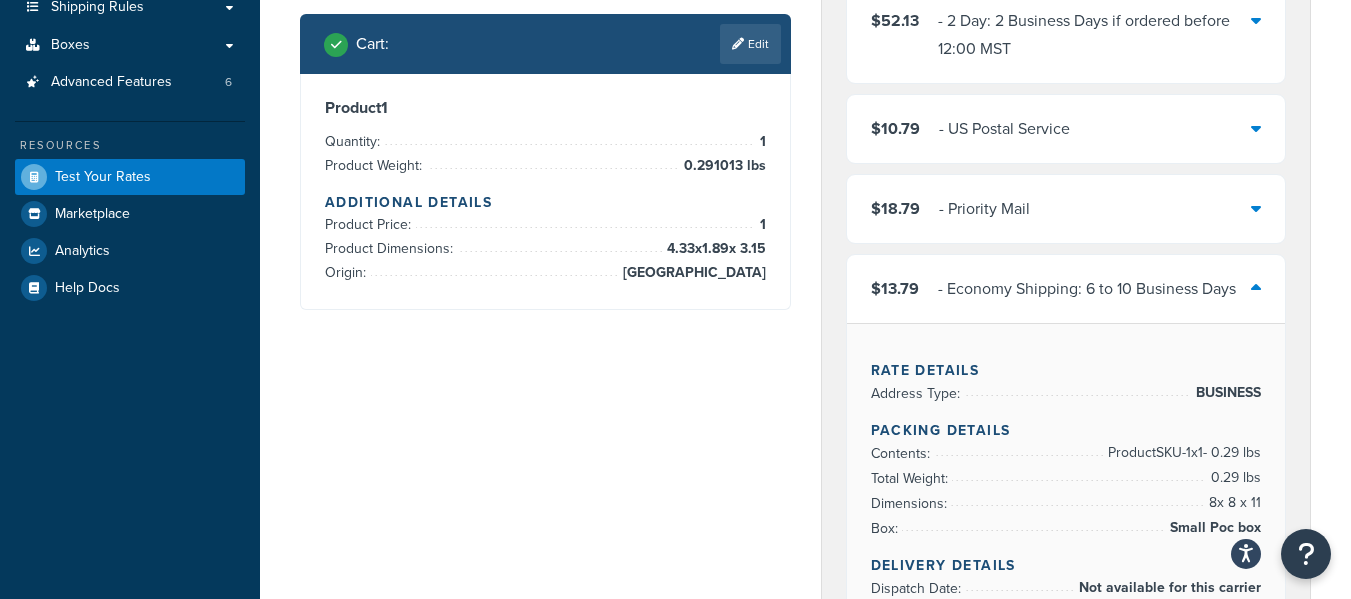 scroll, scrollTop: 0, scrollLeft: 0, axis: both 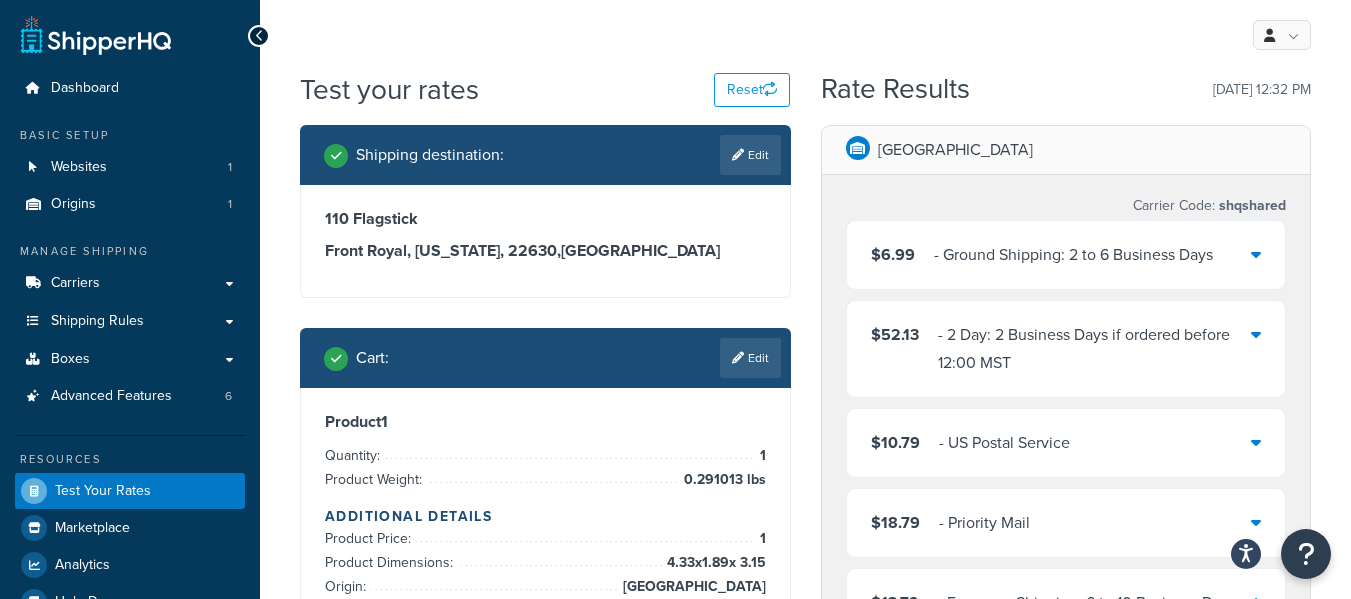 click on "$10.79  -   US Postal Service" at bounding box center (1066, 443) 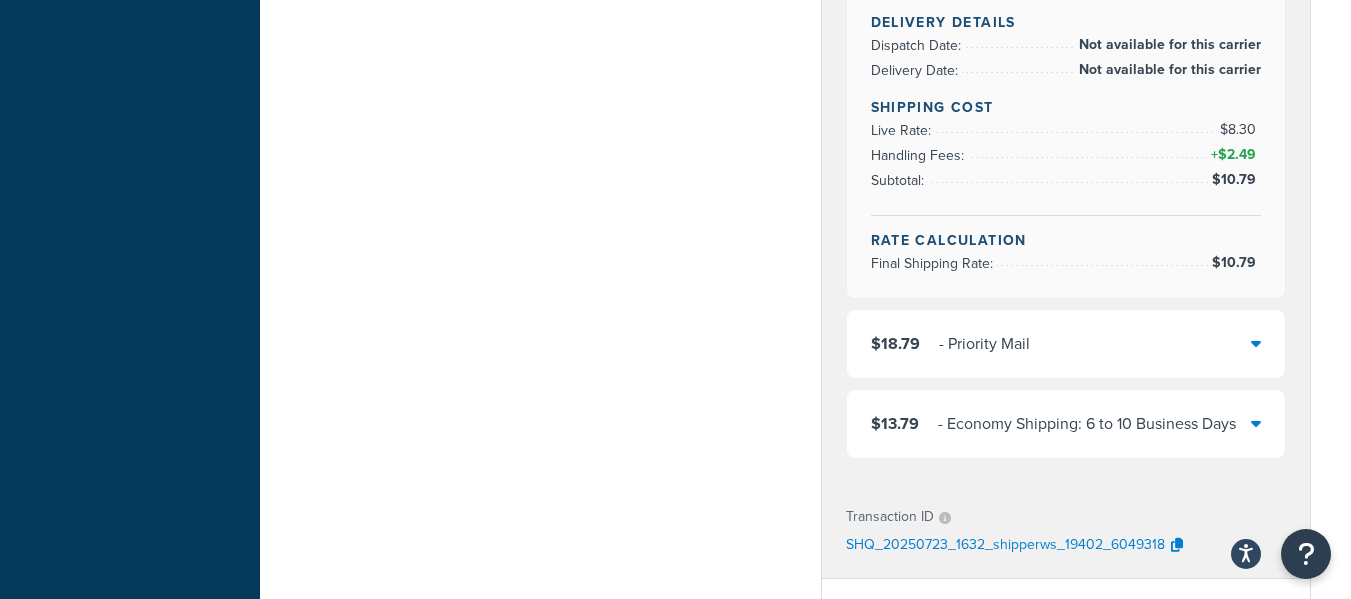 scroll, scrollTop: 685, scrollLeft: 0, axis: vertical 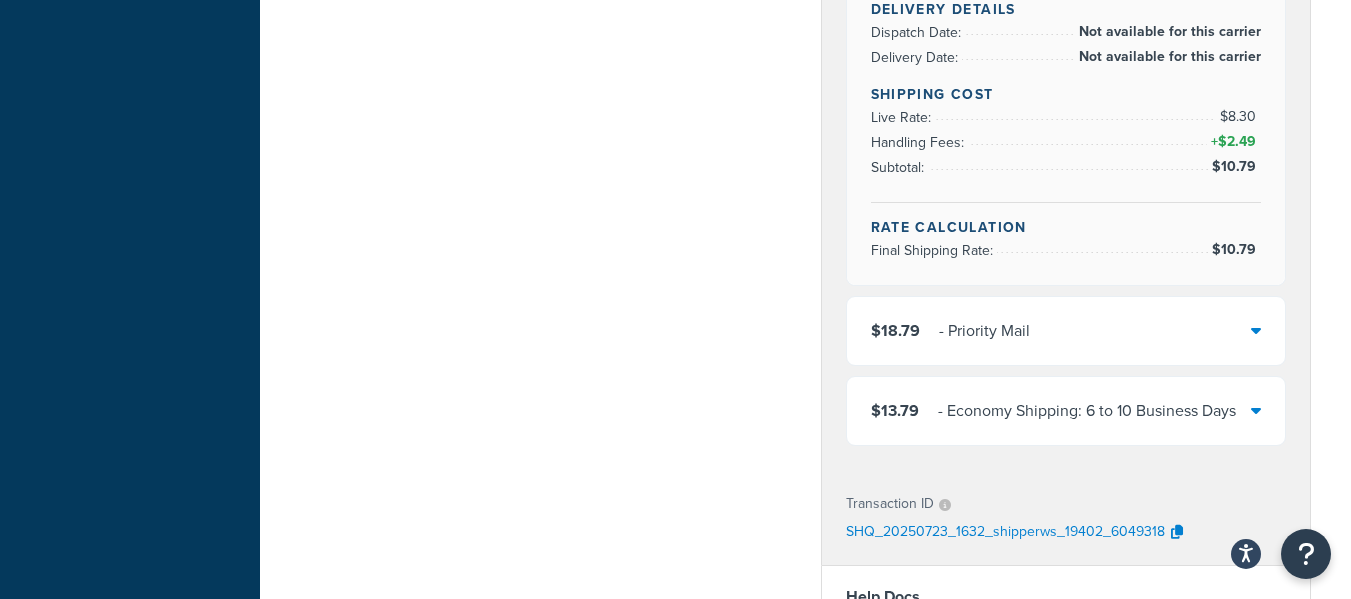 click at bounding box center (1256, 330) 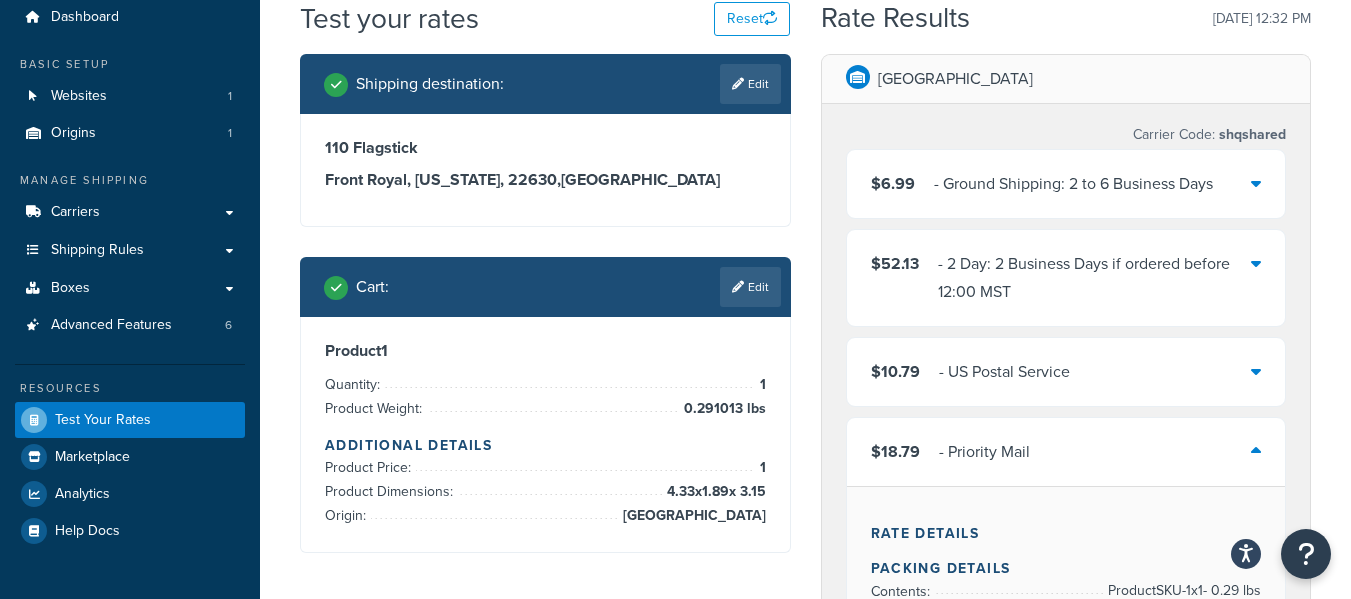 scroll, scrollTop: 77, scrollLeft: 0, axis: vertical 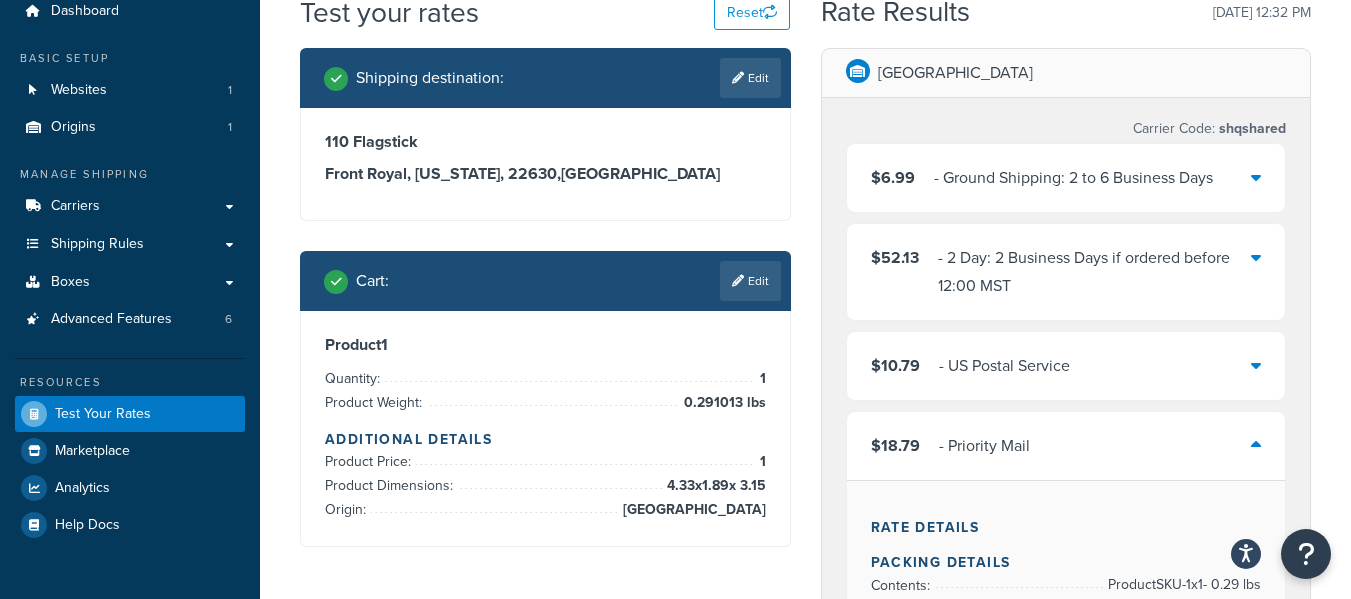 click on "$52.13  -   2 Day: 2 Business Days if ordered before 12:00 MST" at bounding box center [1066, 272] 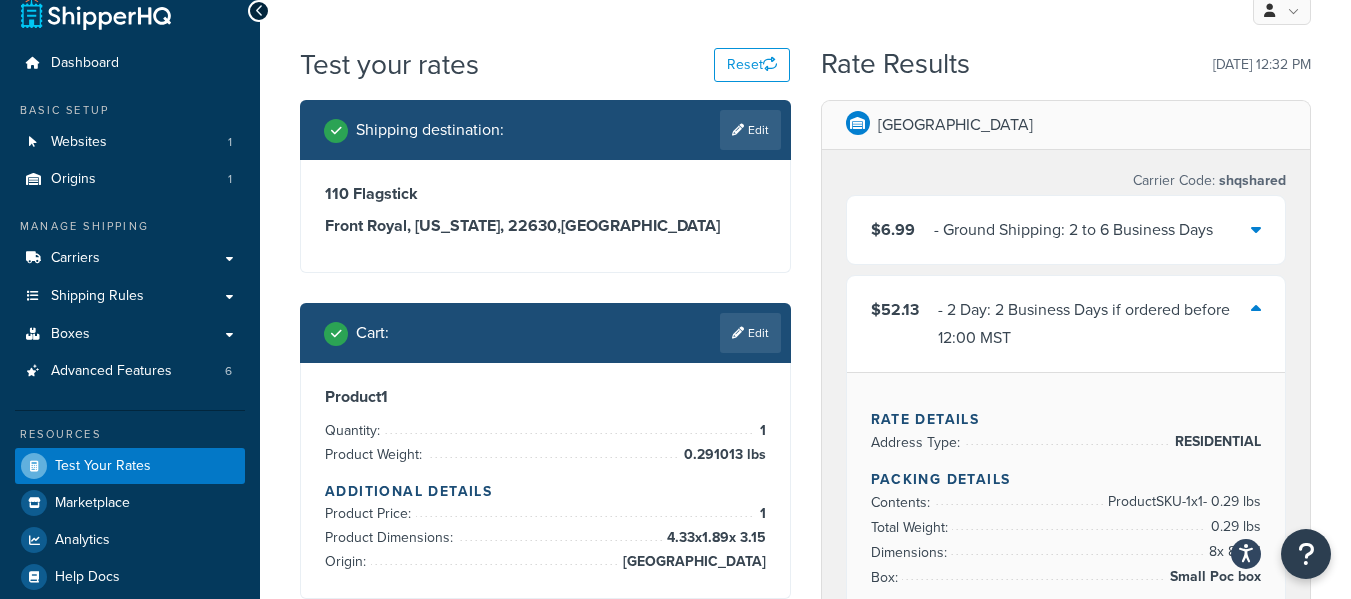 scroll, scrollTop: 0, scrollLeft: 0, axis: both 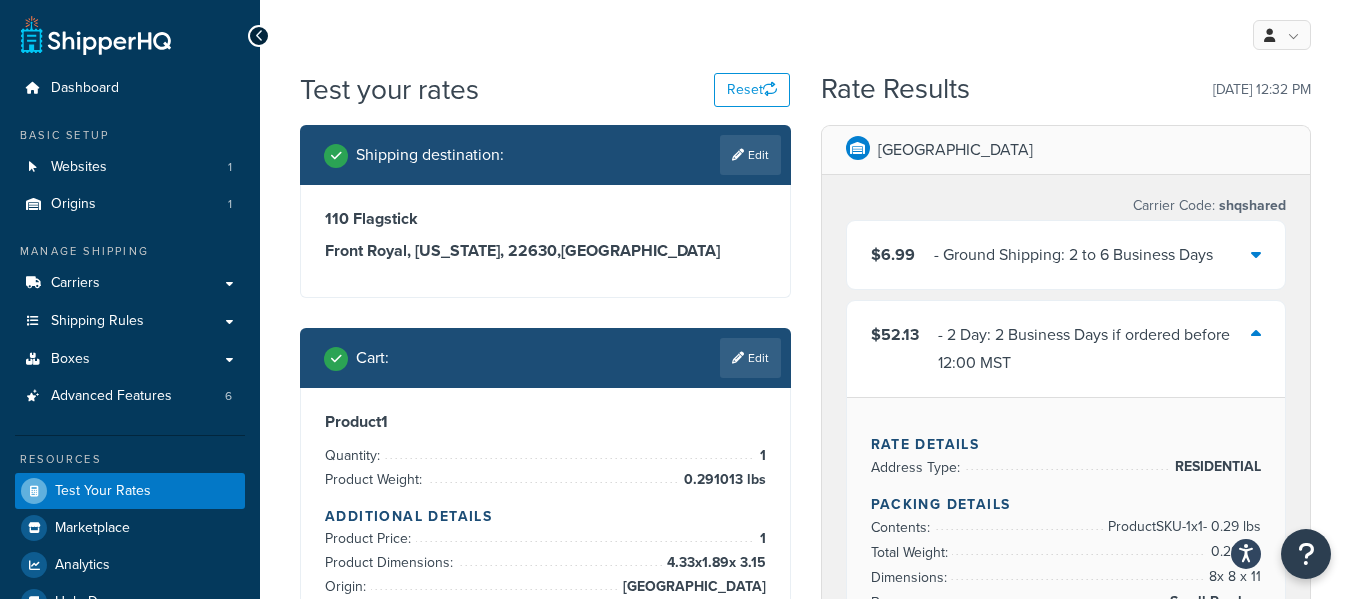 click on "$6.99  -   Ground Shipping:  2 to 6 Business Days" at bounding box center (1066, 255) 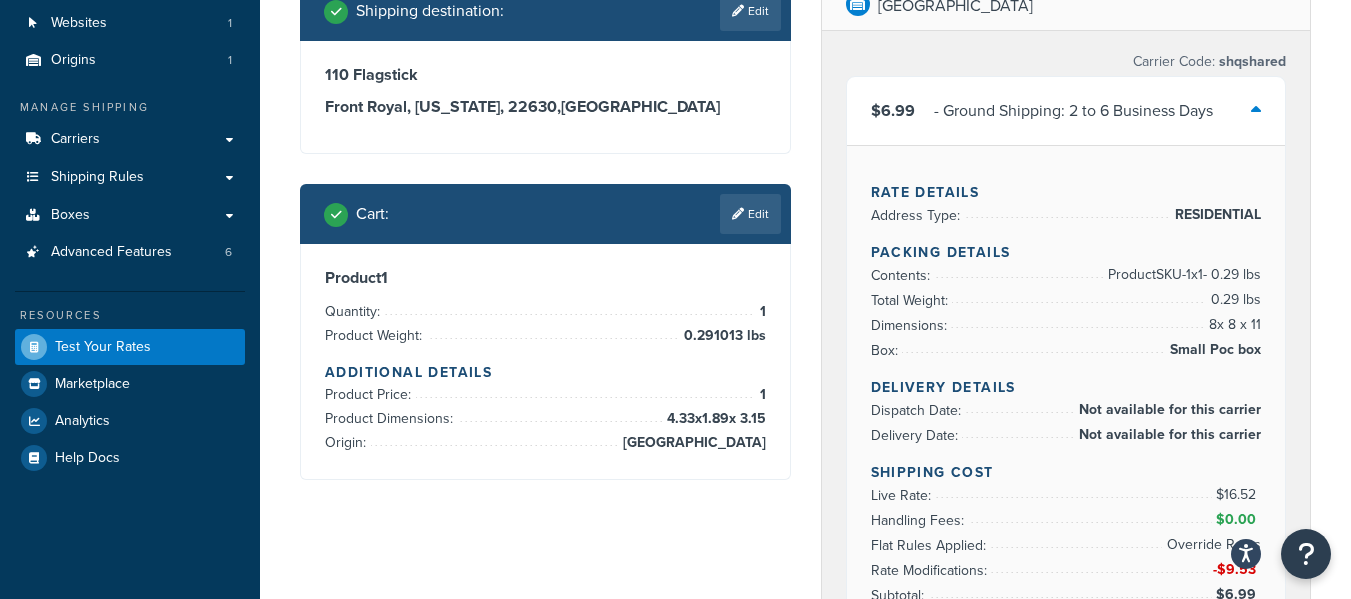 scroll, scrollTop: 158, scrollLeft: 0, axis: vertical 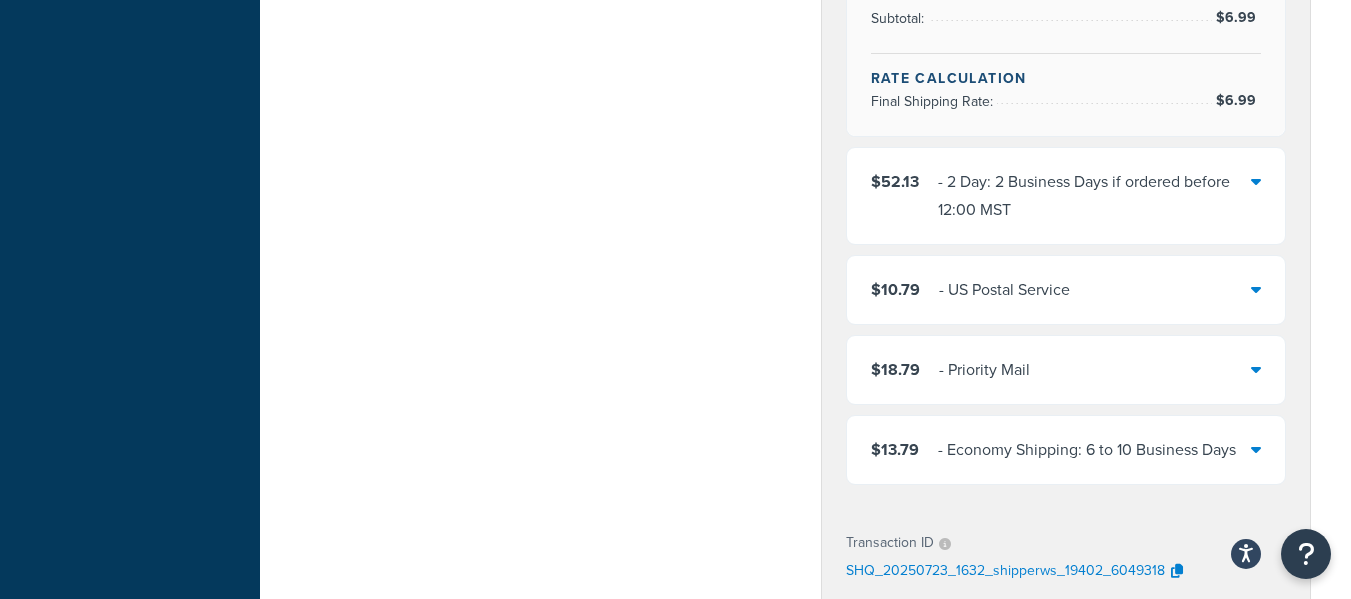 click at bounding box center (1256, 289) 